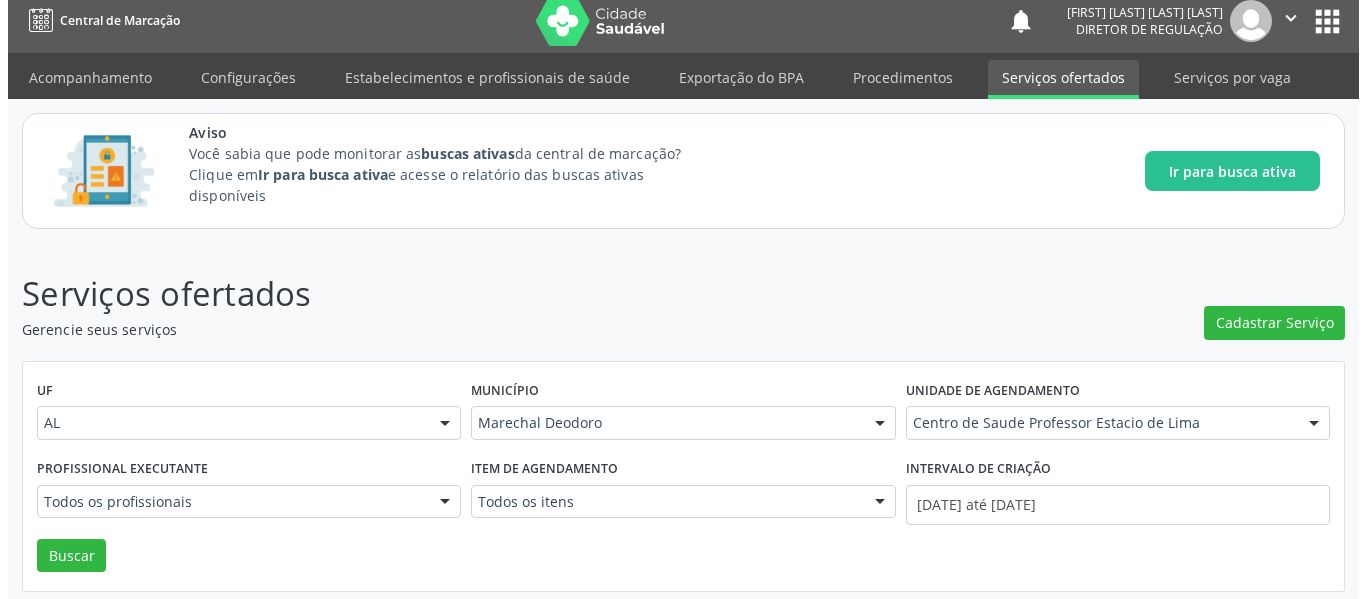 scroll, scrollTop: 11, scrollLeft: 0, axis: vertical 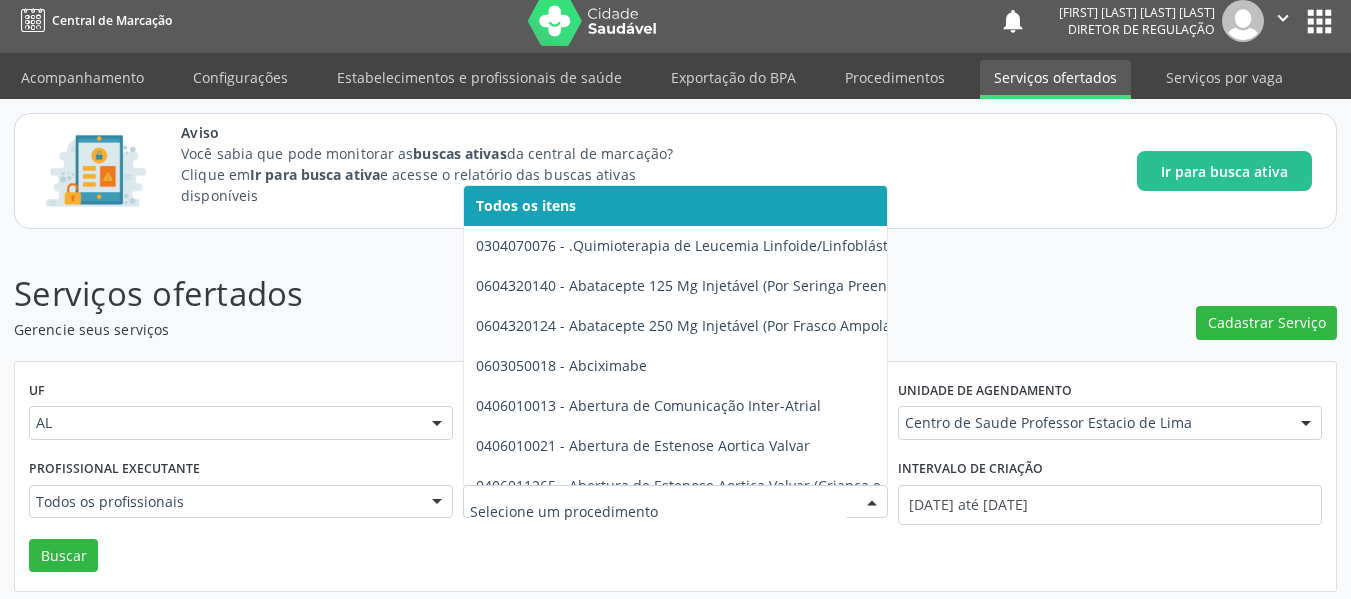 click on "UF
[STATE]         [STATE]
Nenhum resultado encontrado para: "   "
Não há nenhuma opção para ser exibida.
Município
[CITY]         [CITY]
Nenhum resultado encontrado para: "   "
Não há nenhuma opção para ser exibida.
Unidade de agendamento
Centro de Saude Professor Estacio de Lima         Todos os profissionais   Aeronave Baron 58   Aeronave Cessna   Associacao Divina Misericordia   Caps Maria Celia de Araujo Sarmento   Central Municipal de Rede de Frio de Marechal Deodoro   Central de Abastecimento Farmaceutico Caf   Centro Municipal de Especialidade Odontologica   Centro de Parto Normal Imaculada Conceicao   Centro de Saude Professor Estacio de Lima   Certea Centro Esp de Ref em Transtorno do Espectro Autista   Clinica Escola de Medicina Veterinaria do Cesmac   Clinica de Reestruturacao Renovar Crer     Crescer Espaco Terapeutico" at bounding box center [675, 477] 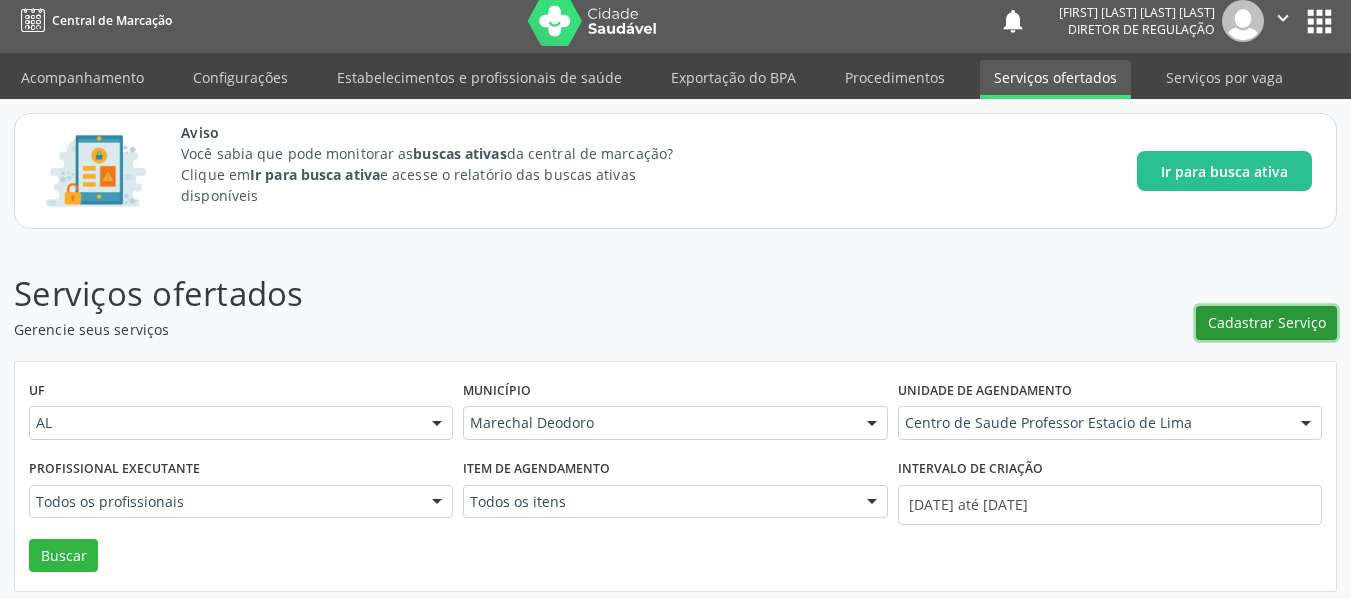 click on "Cadastrar Serviço" at bounding box center [1267, 322] 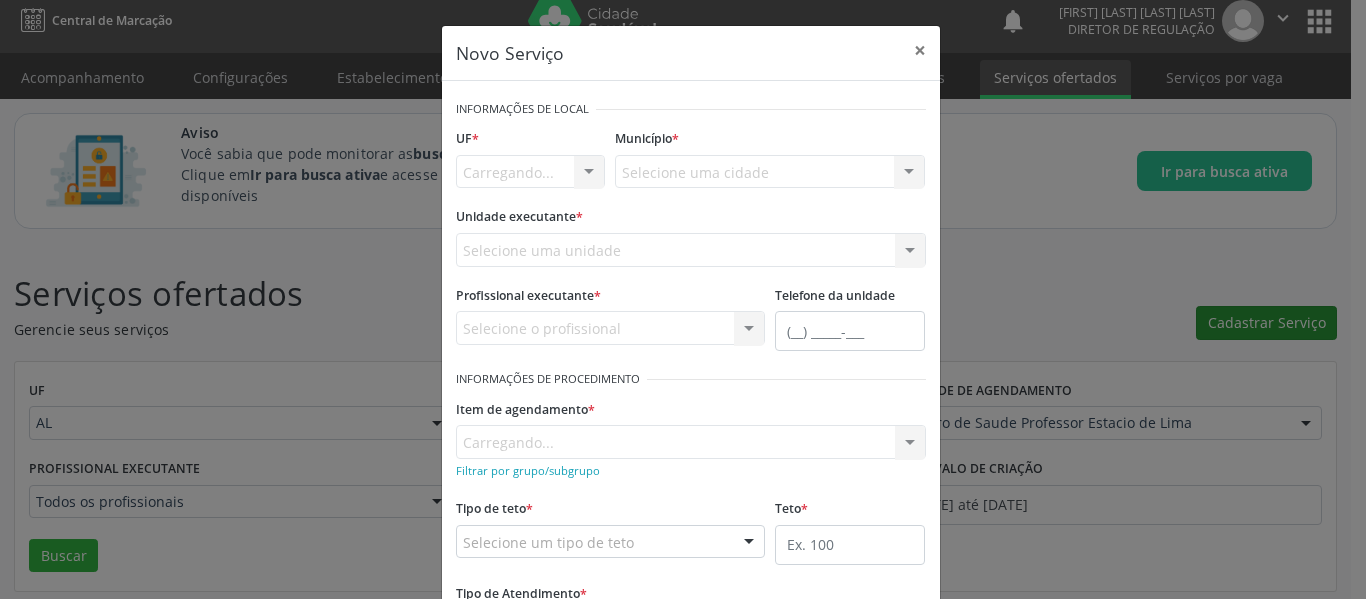 scroll, scrollTop: 0, scrollLeft: 0, axis: both 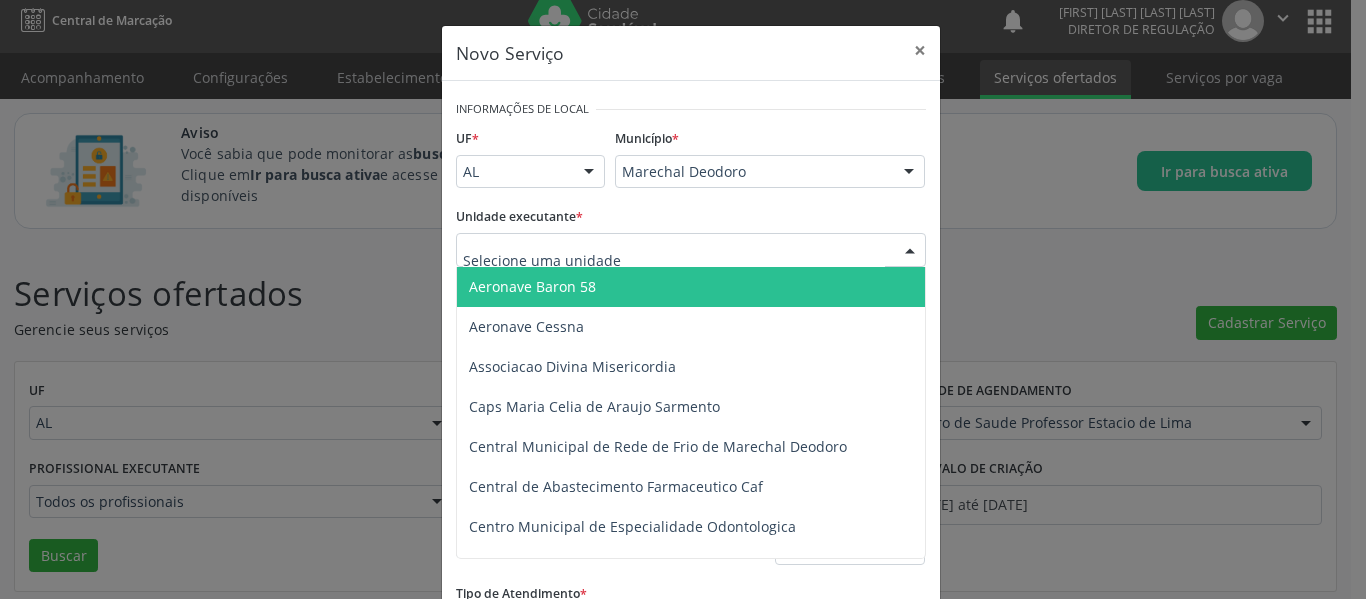 click at bounding box center [910, 251] 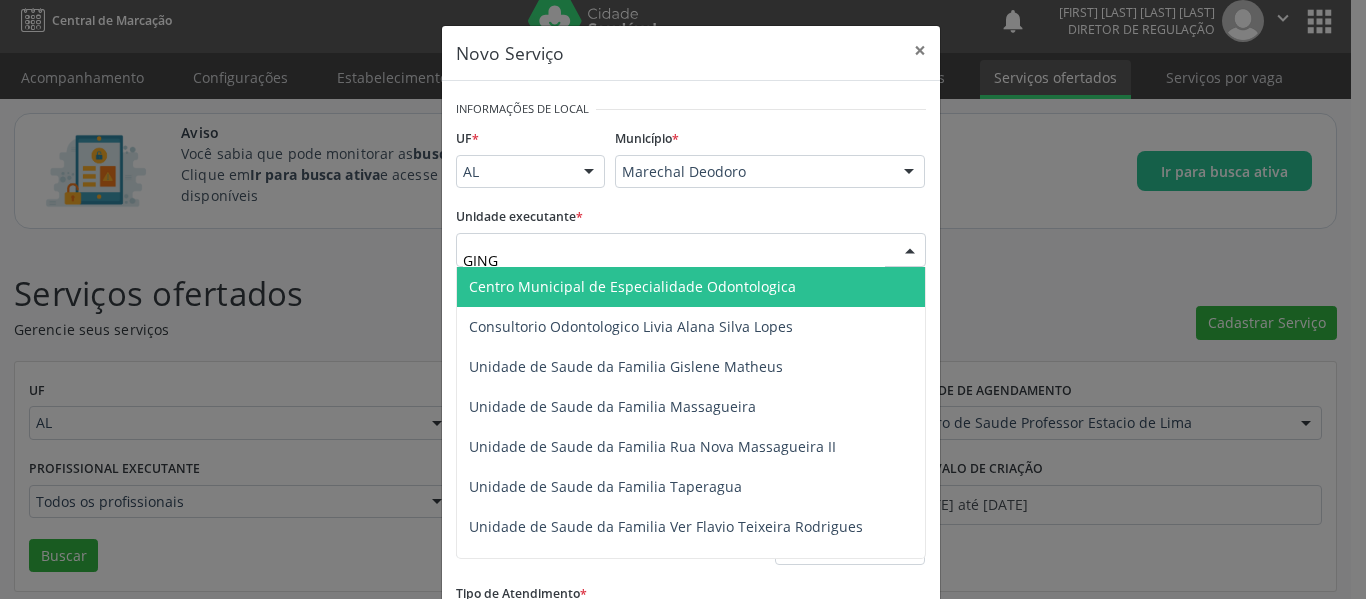 click on "GING" at bounding box center [674, 260] 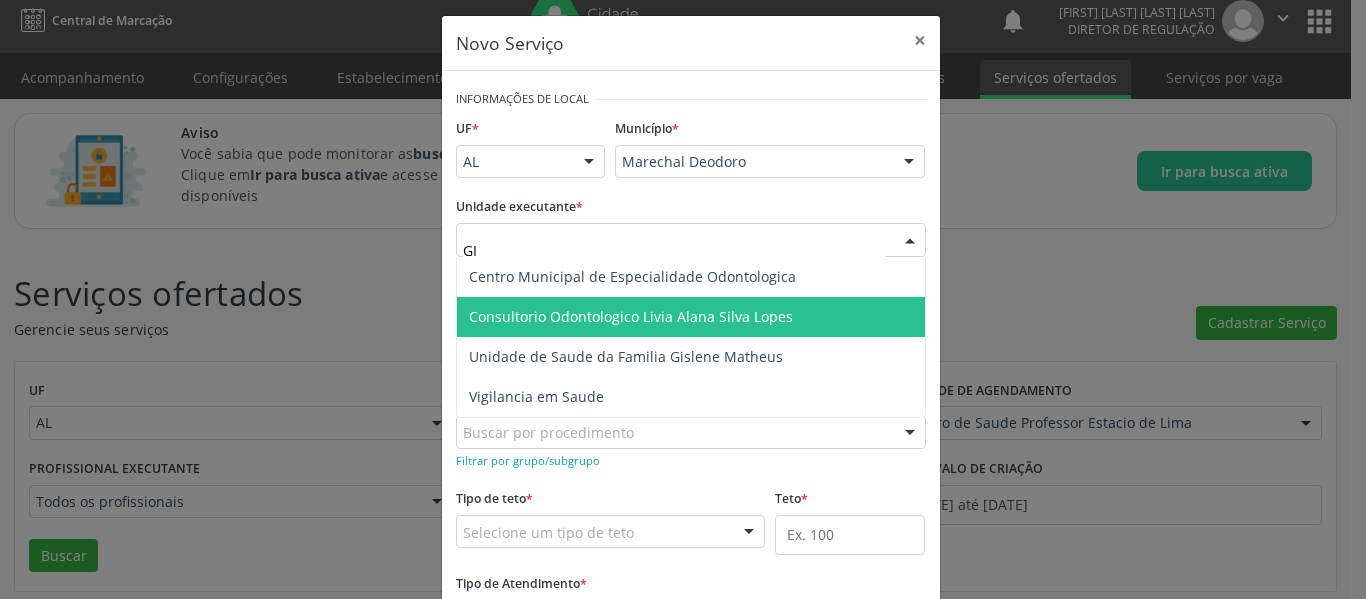 scroll, scrollTop: 0, scrollLeft: 0, axis: both 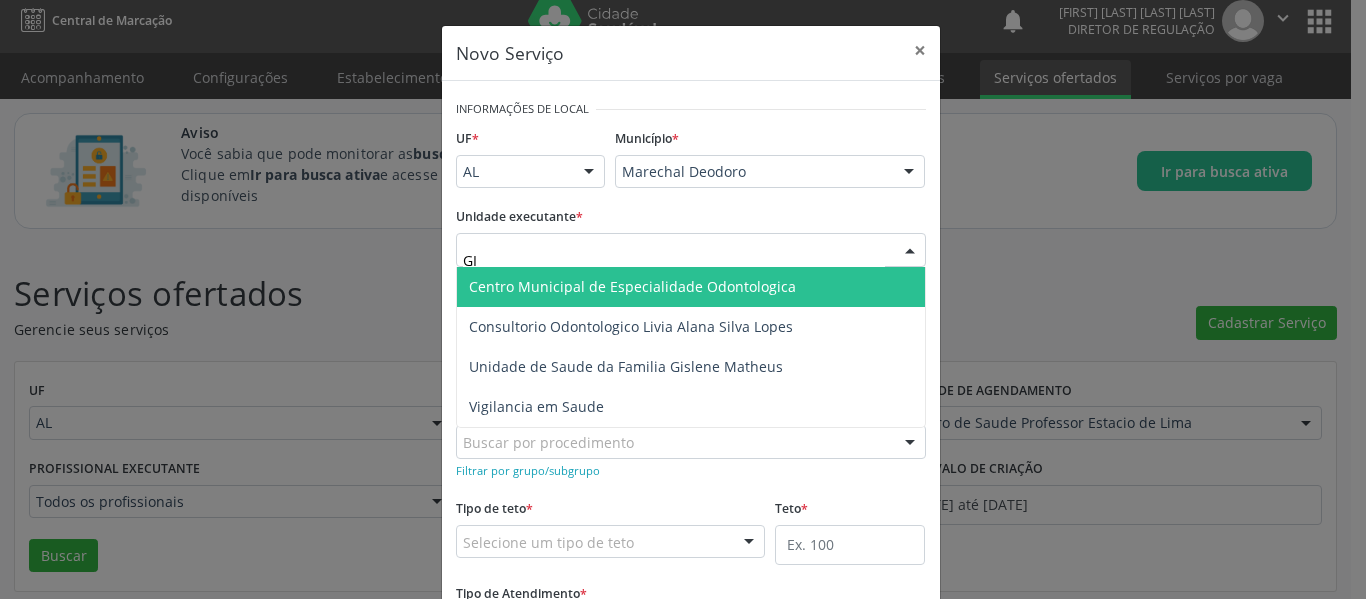type on "G" 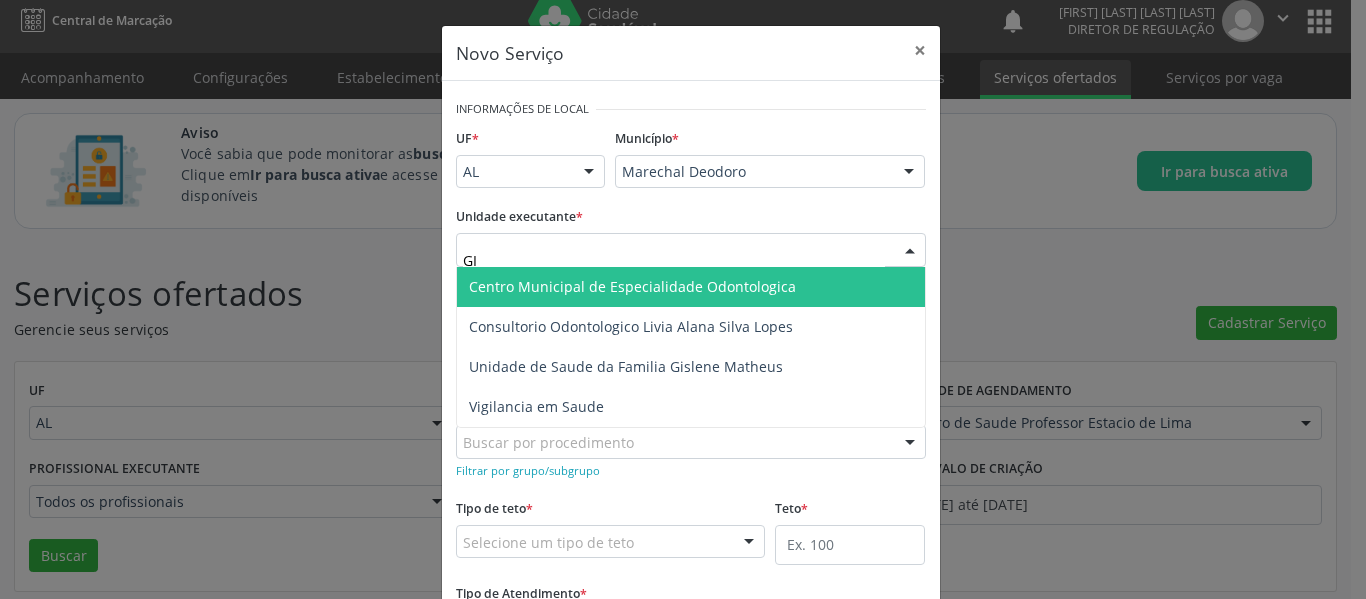 type on "G" 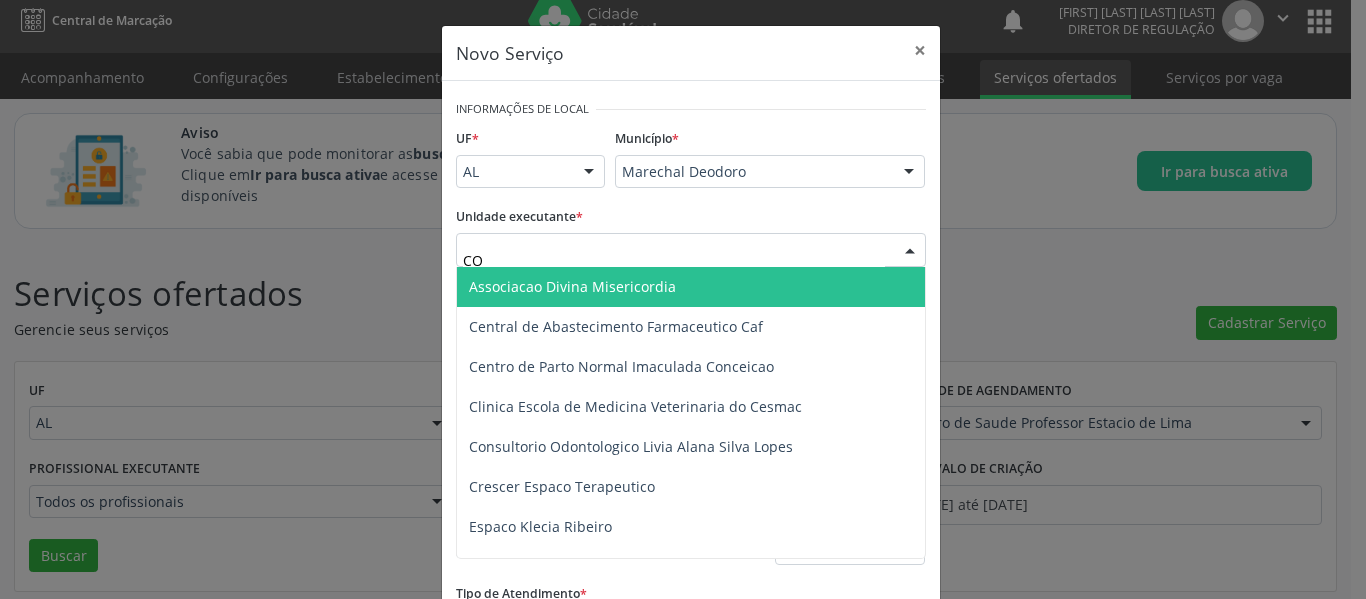 type on "C" 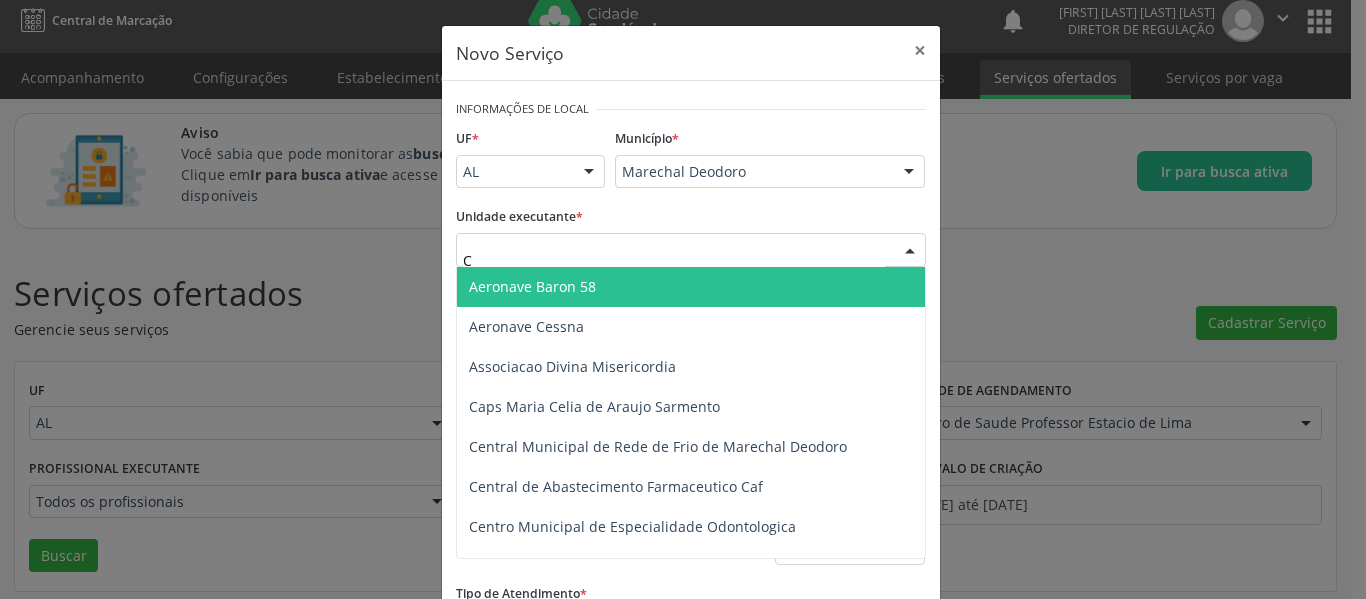 type on "CE" 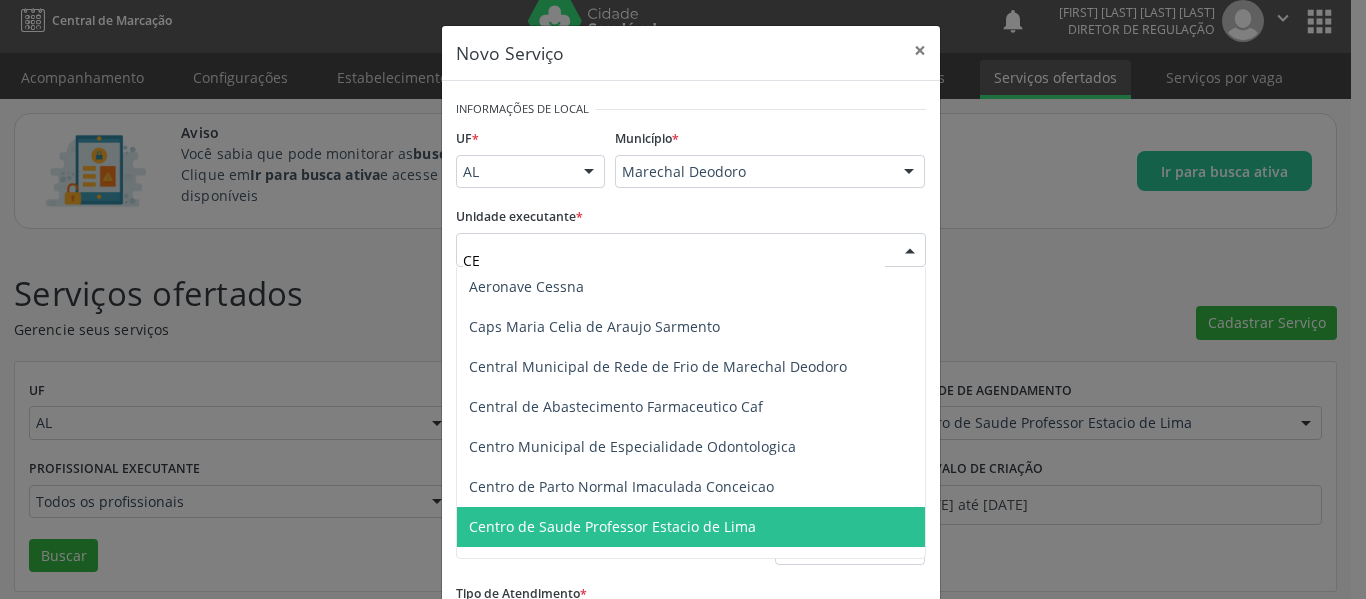 click on "Centro de Saude Professor Estacio de Lima" at bounding box center (612, 526) 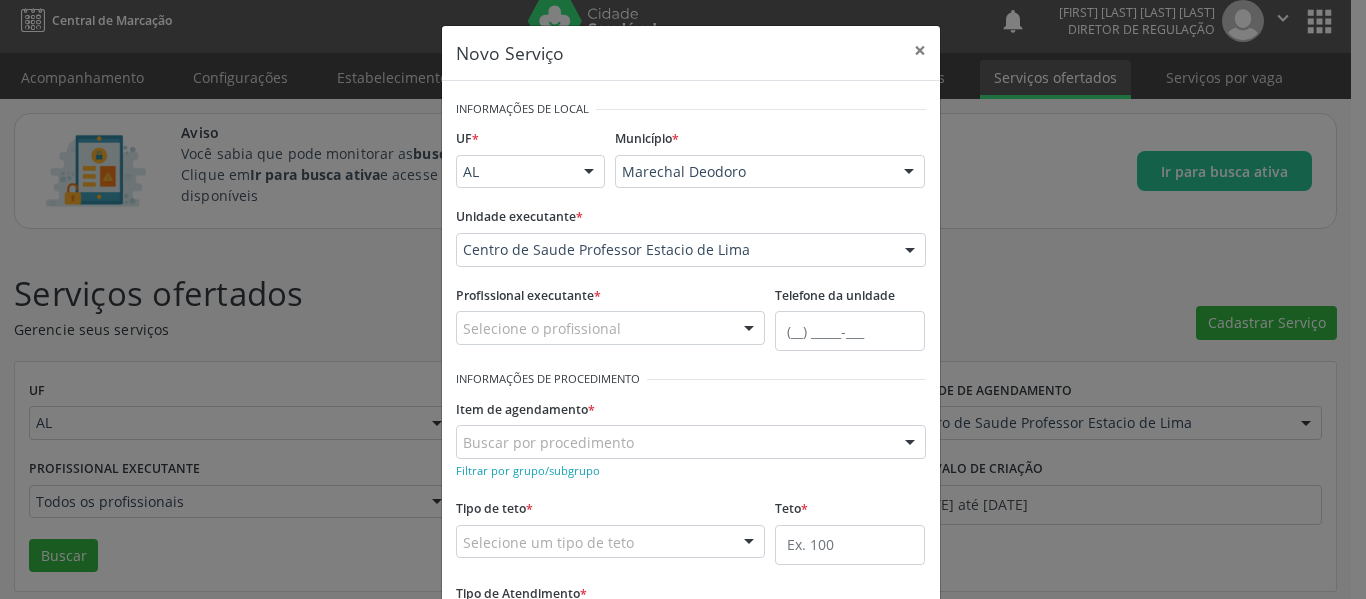 click at bounding box center (749, 329) 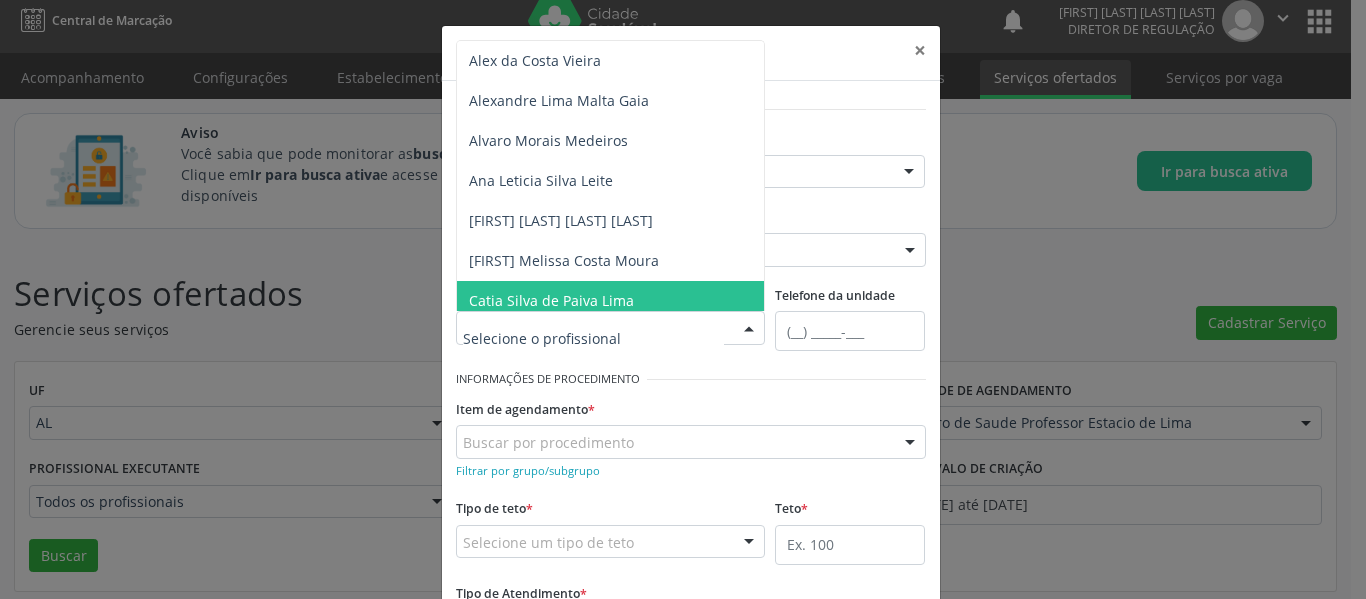 click on "Catia Silva de Paiva Lima" at bounding box center [551, 300] 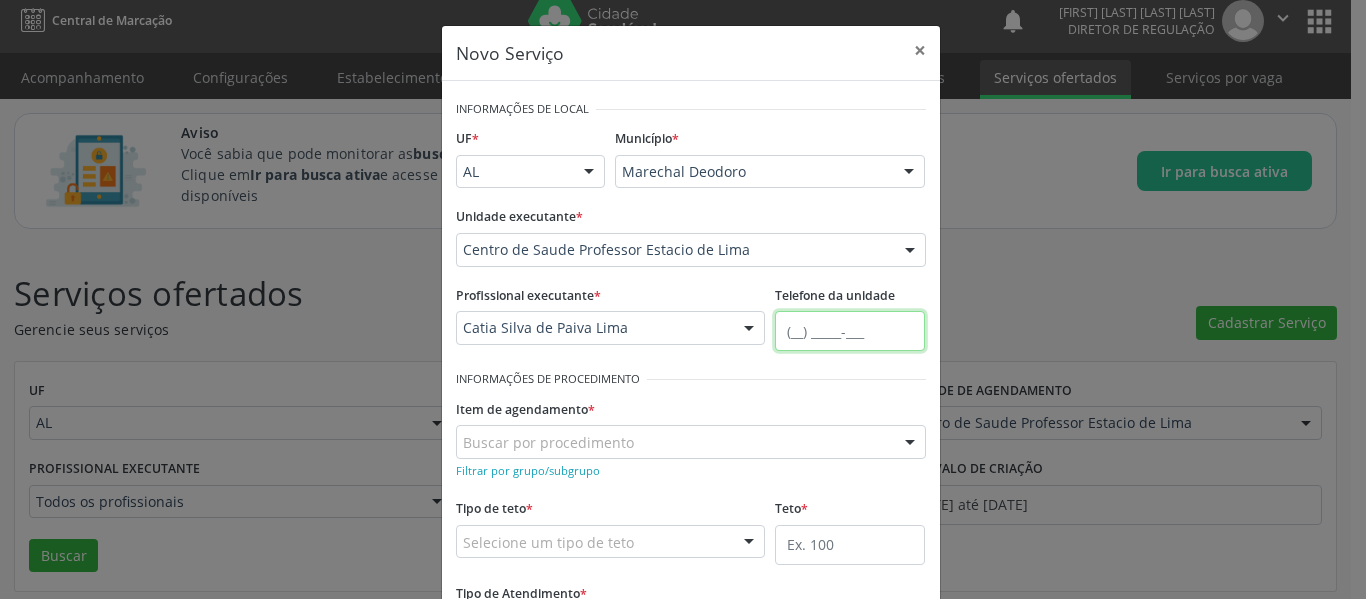 click at bounding box center [850, 331] 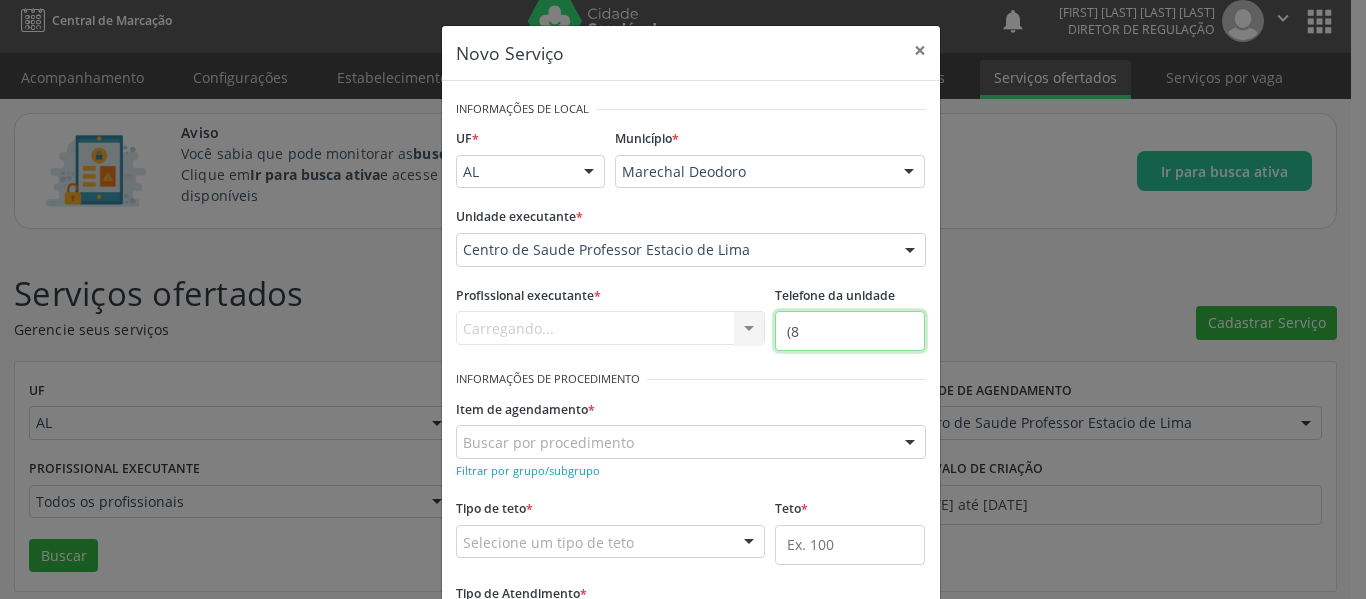 type on "(" 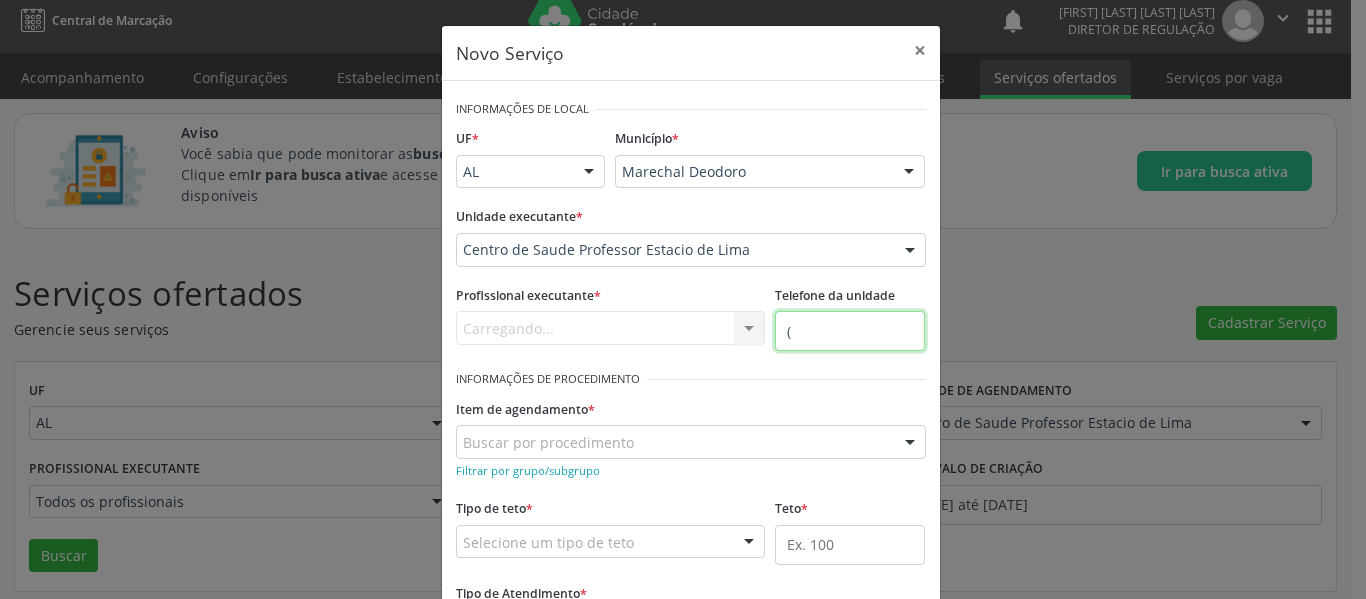 type 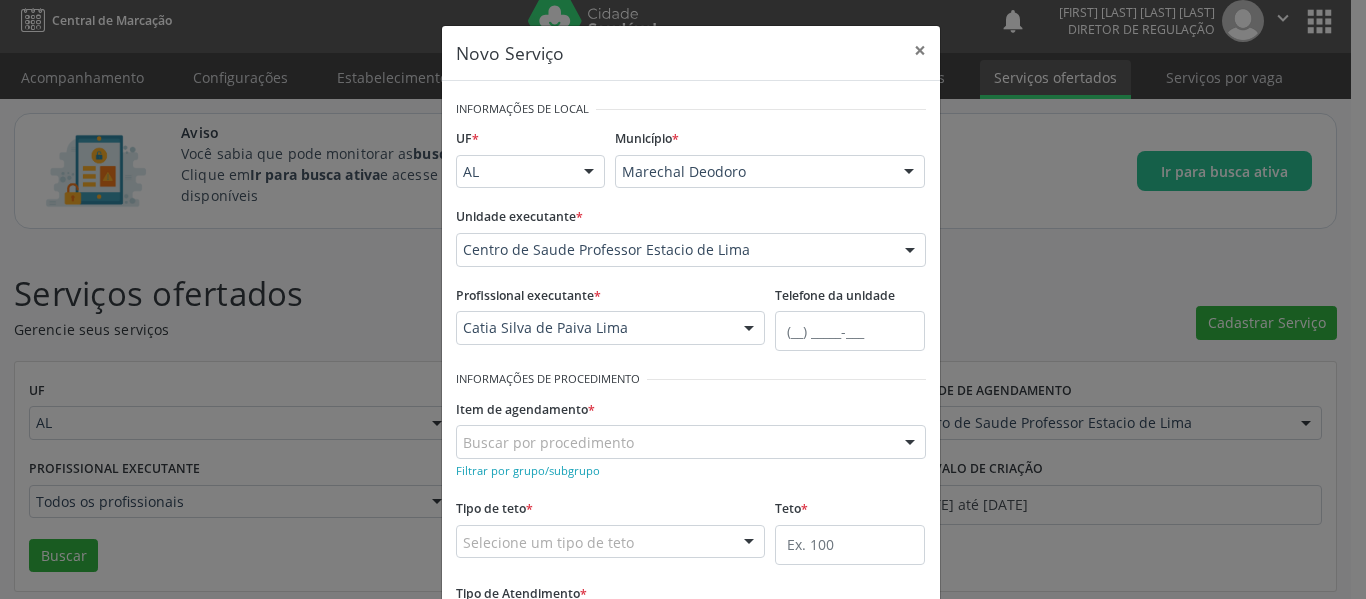 click on "Buscar por procedimento" at bounding box center (691, 442) 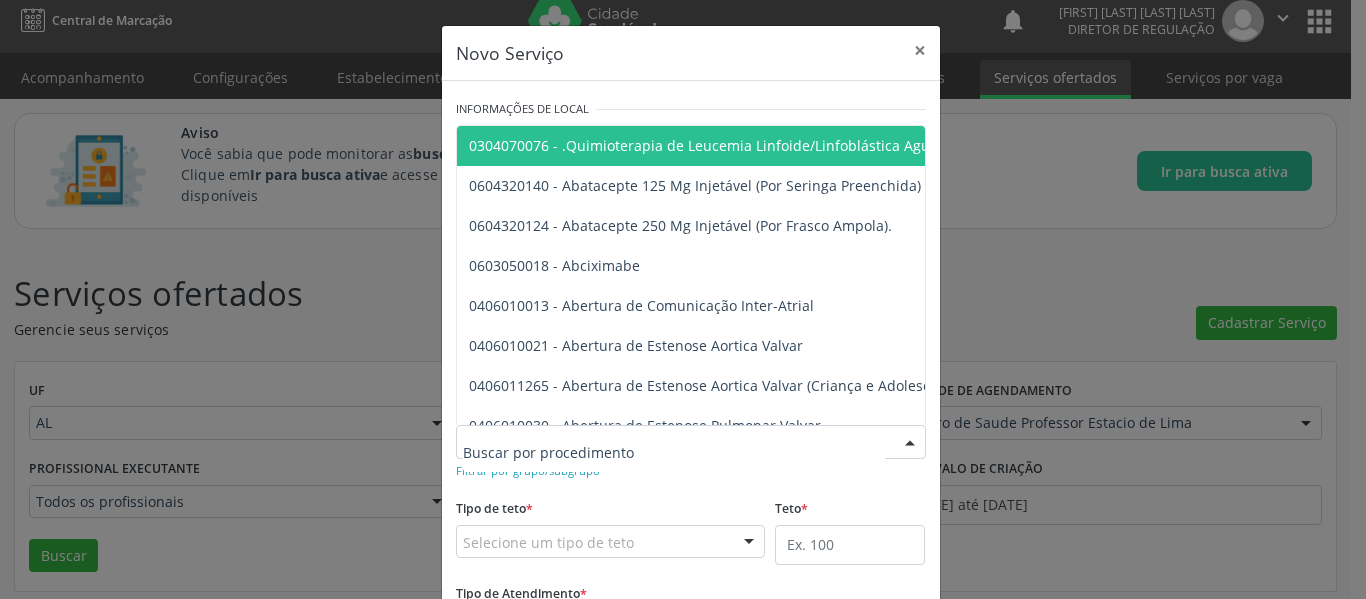 type on "C" 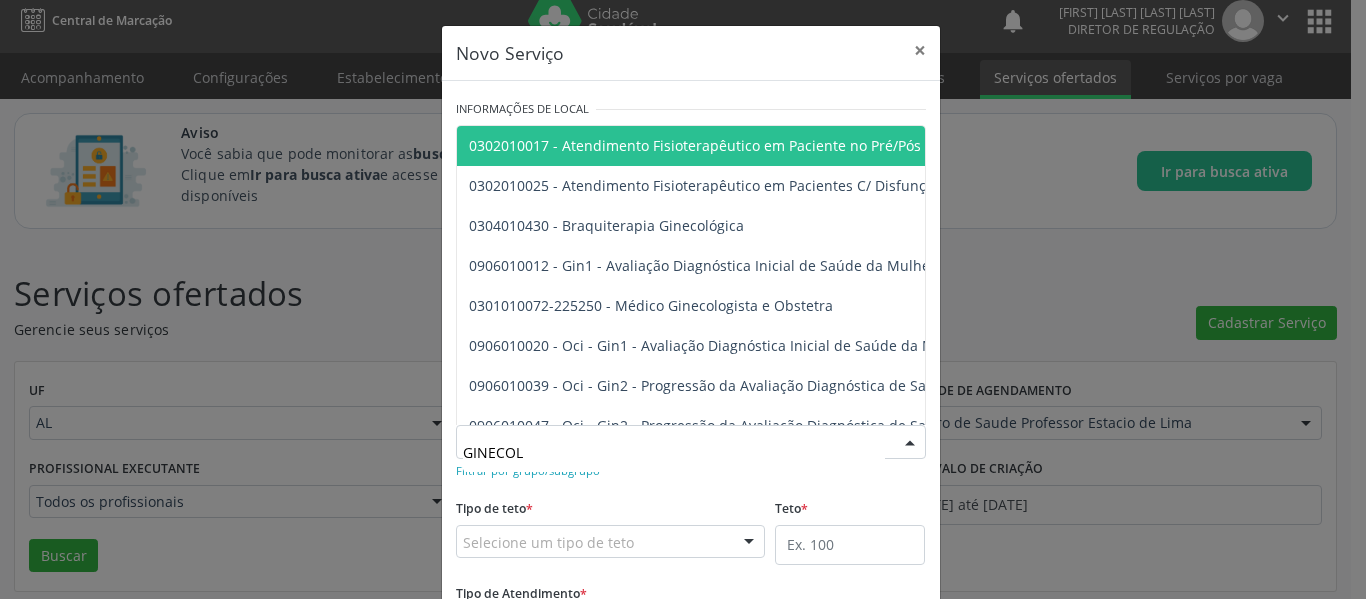 type on "GINECOLO" 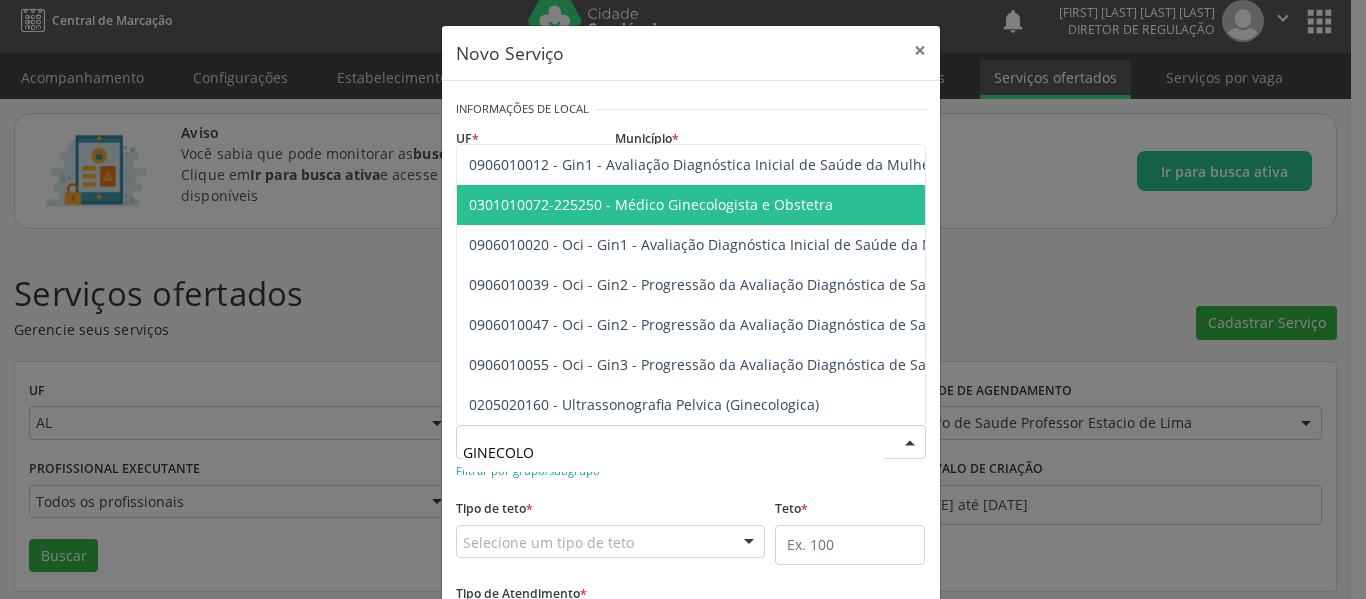 click on "0301010072-225250 - Médico Ginecologista e Obstetra" at bounding box center (651, 204) 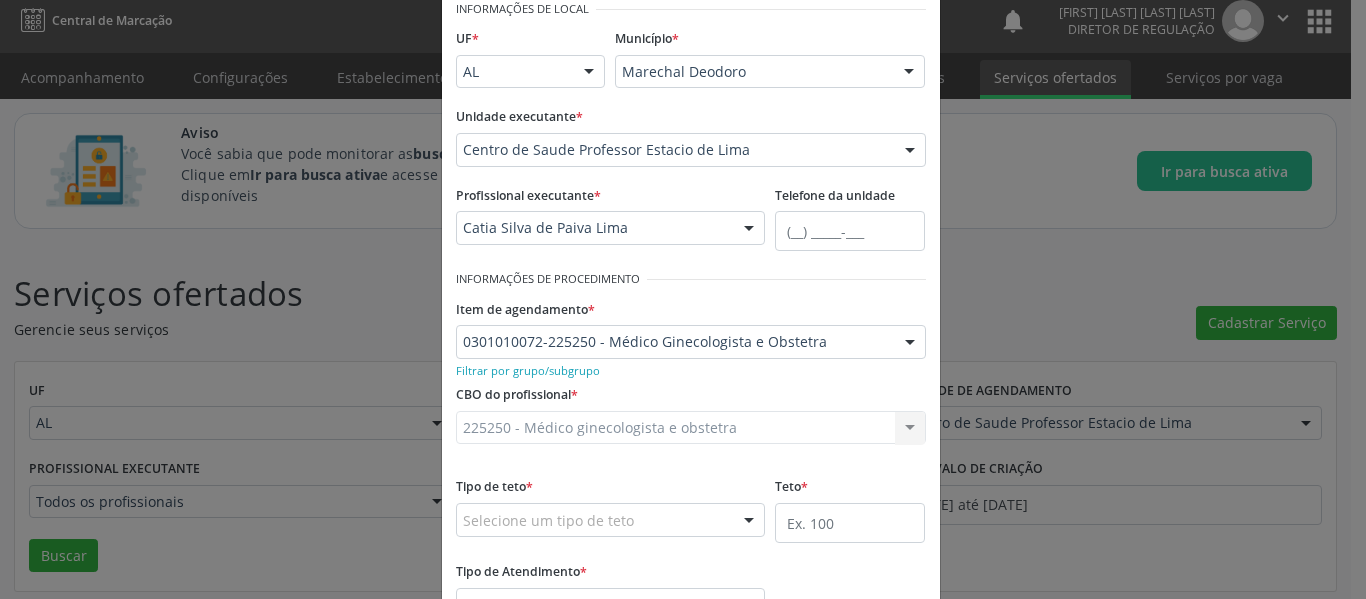 scroll, scrollTop: 200, scrollLeft: 0, axis: vertical 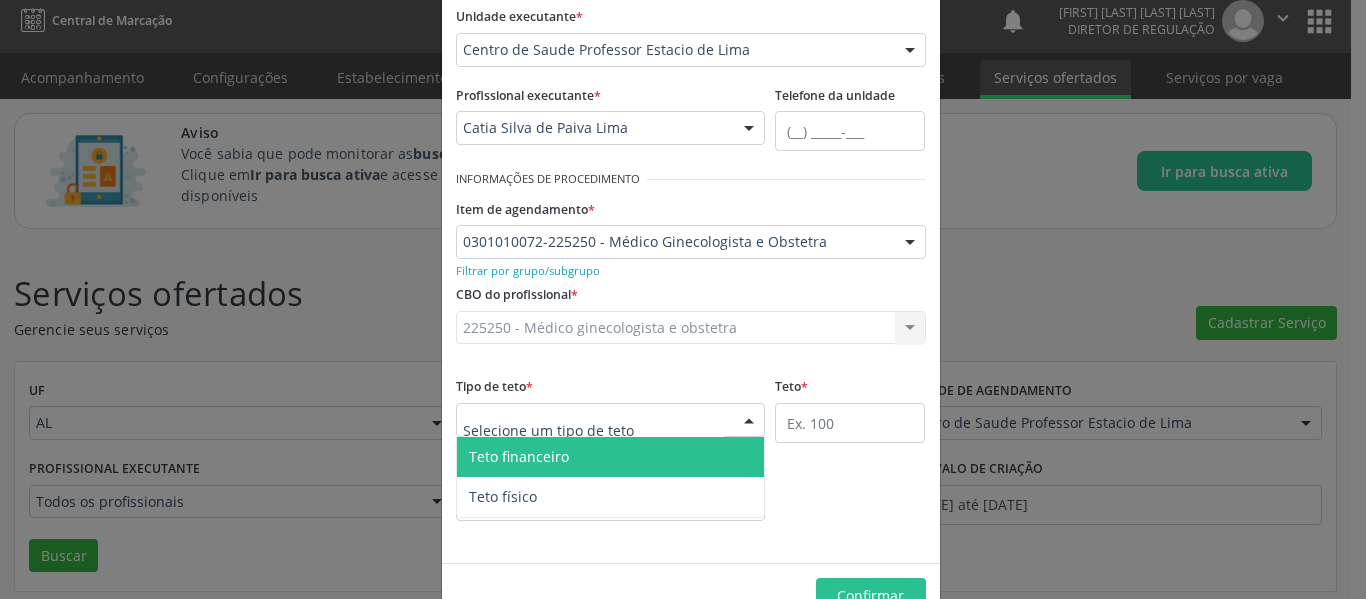 click at bounding box center [611, 420] 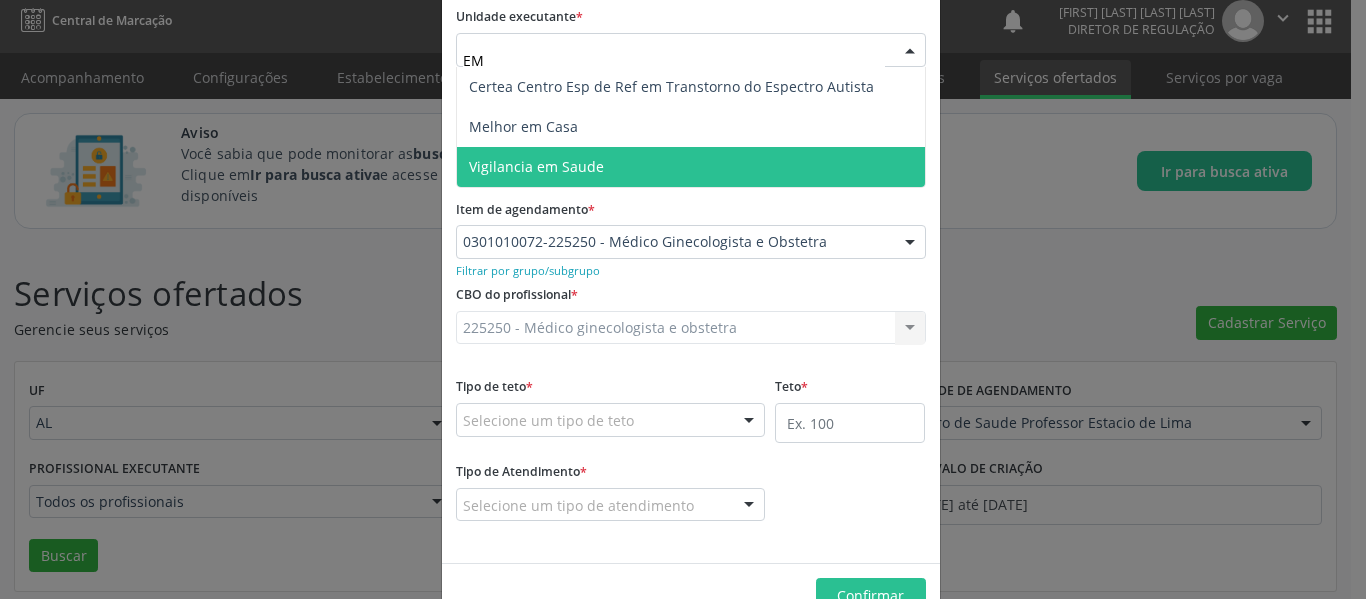 scroll, scrollTop: 0, scrollLeft: 0, axis: both 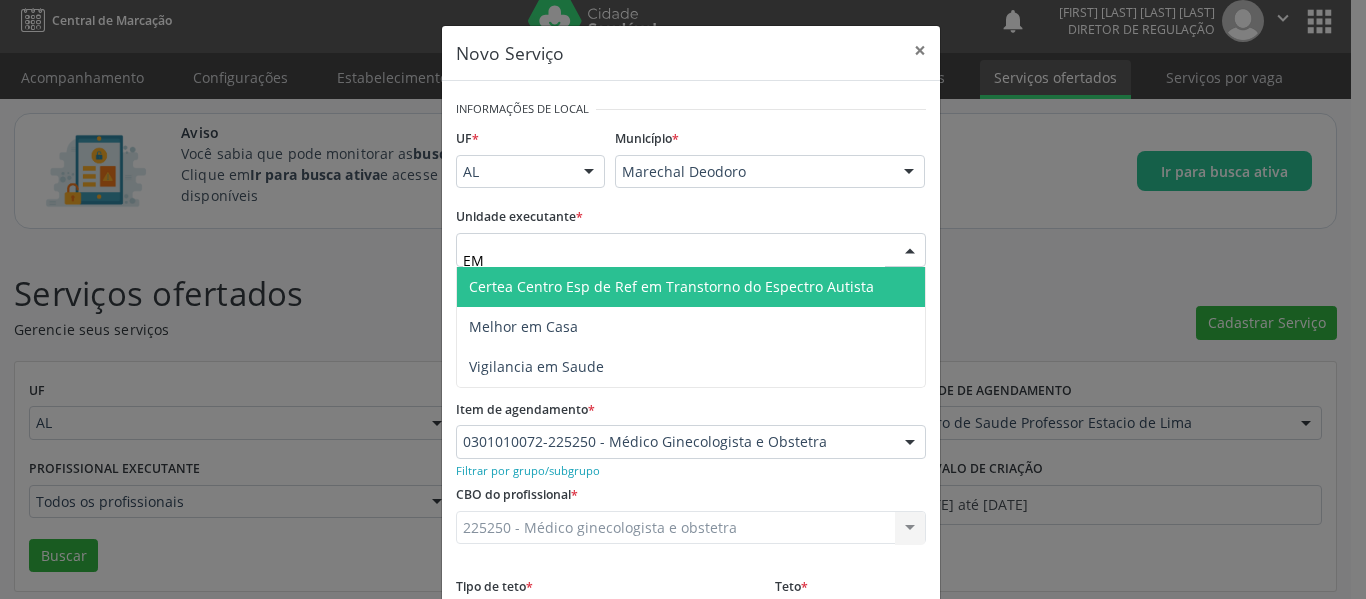 type on "E" 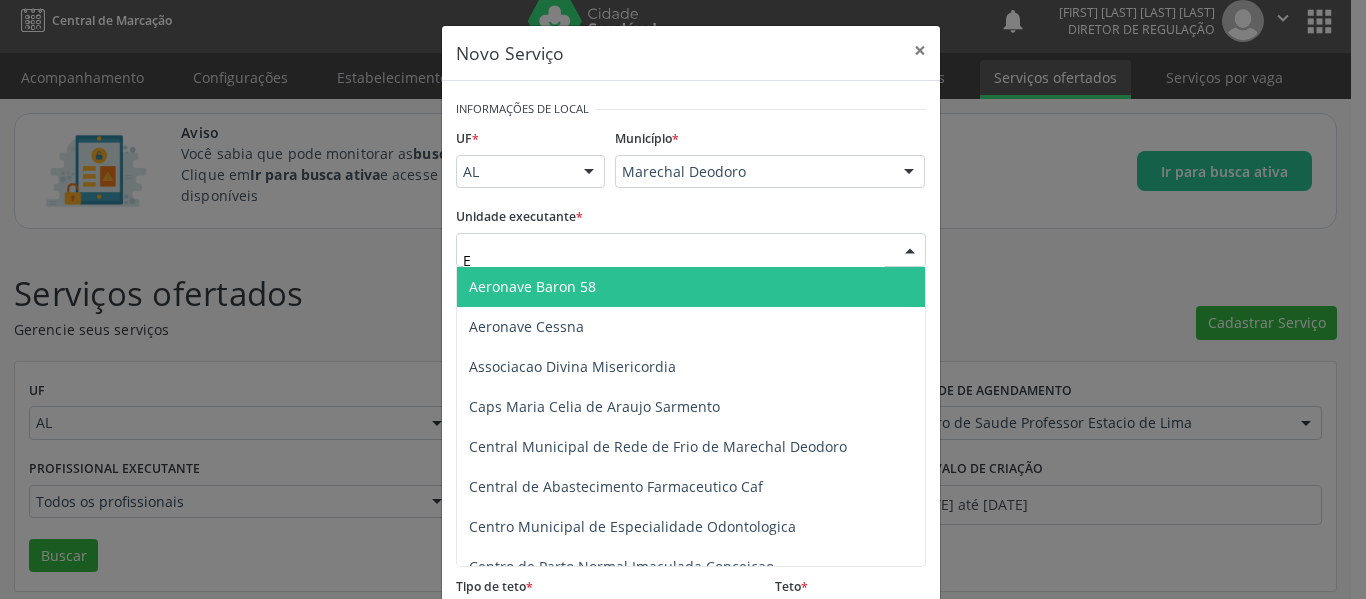type 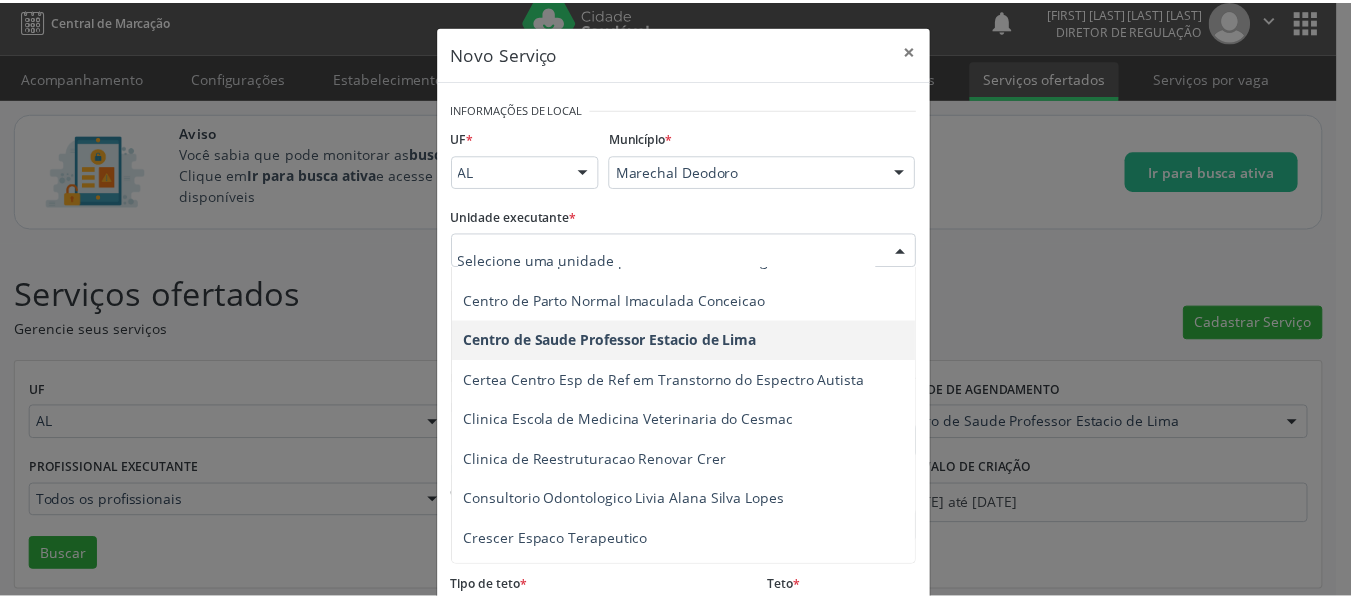 scroll, scrollTop: 300, scrollLeft: 0, axis: vertical 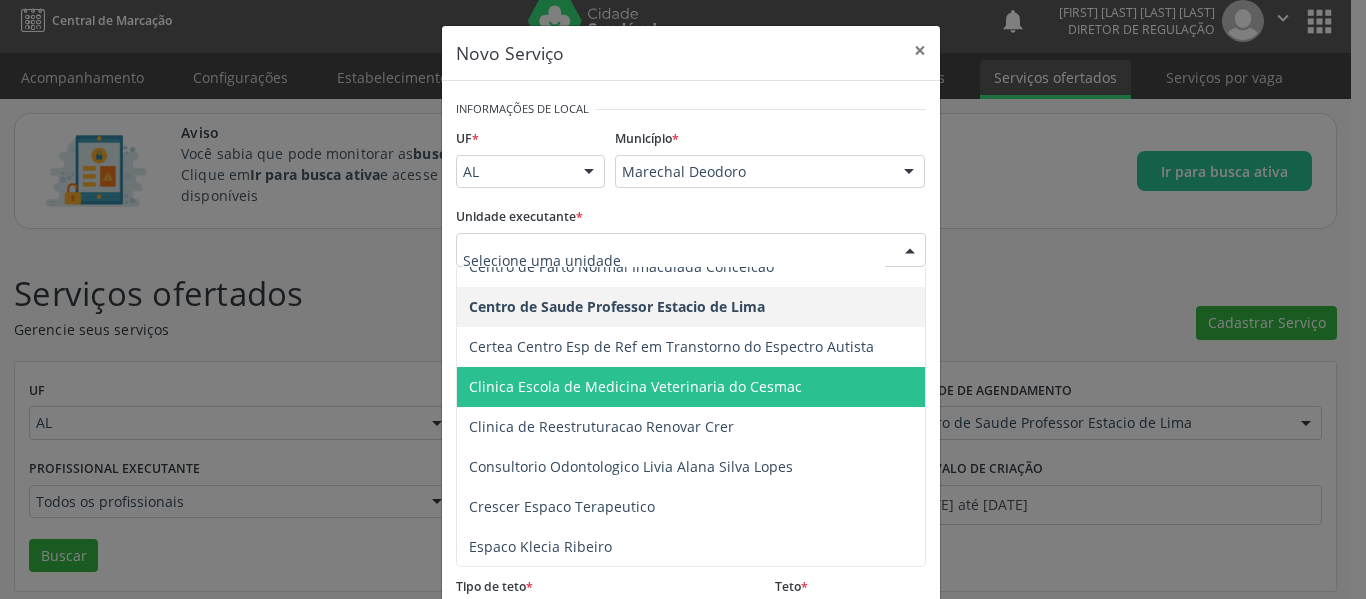 click on "Novo Serviço × Informações de Local
UF
*
[STATE]         [STATE]
Nenhum resultado encontrado para: "   "
Não há nenhuma opção para ser exibida.
Município
*
[CITY]         [CITY]
Nenhum resultado encontrado para: "   "
Não há nenhuma opção para ser exibida.
Unidade executante
*
Aeronave Baron 58   Aeronave Cessna   Associacao Divina Misericordia   Caps Maria Celia de Araujo Sarmento   Central Municipal de Rede de Frio de Marechal Deodoro   Central de Abastecimento Farmaceutico Caf   Centro Municipal de Especialidade Odontologica   Centro de Parto Normal Imaculada Conceicao   Centro de Saude Professor Estacio de Lima   Certea Centro Esp de Ref em Transtorno do Espectro Autista   Clinica Escola de Medicina Veterinaria do Cesmac   Clinica de Reestruturacao Renovar Crer   Consultorio Odontologico Livia Alana Silva Lopes           Labmar" at bounding box center [683, 299] 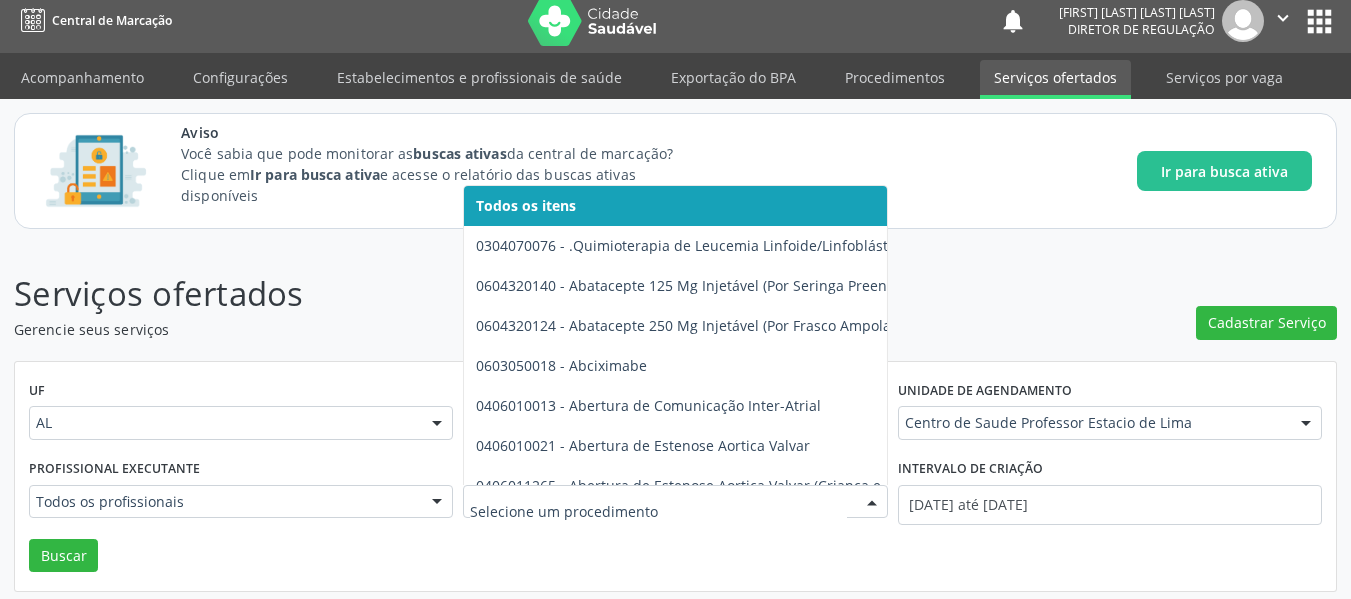 type on "C" 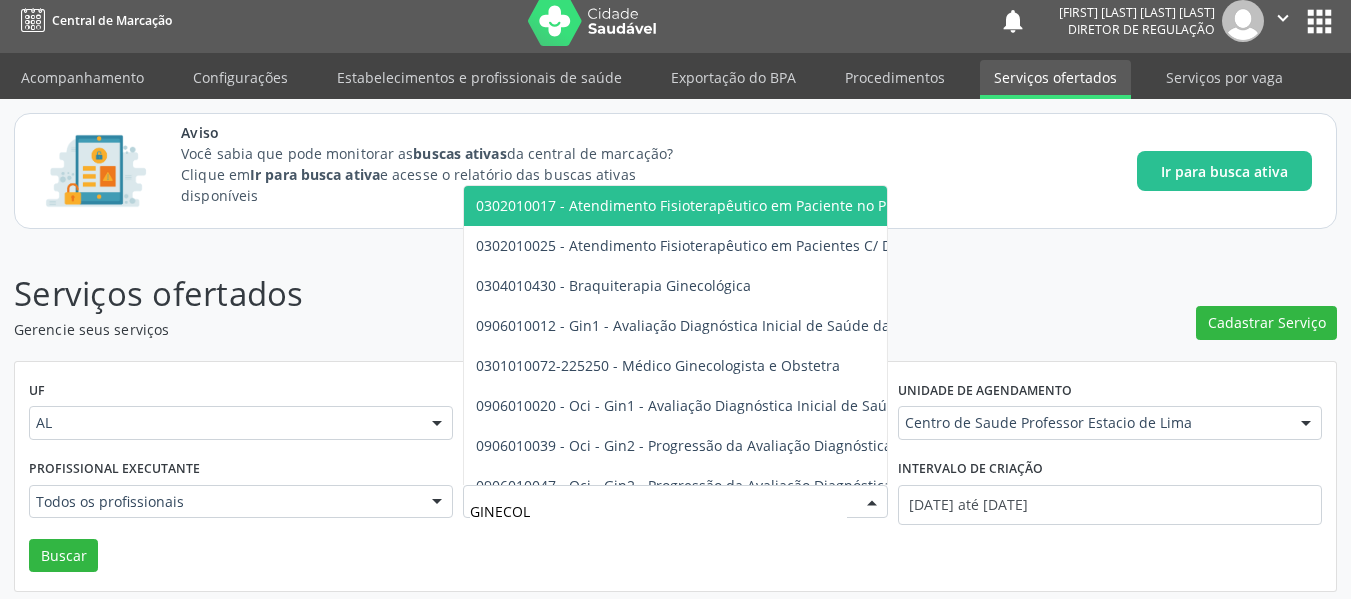 type on "GINECOLO" 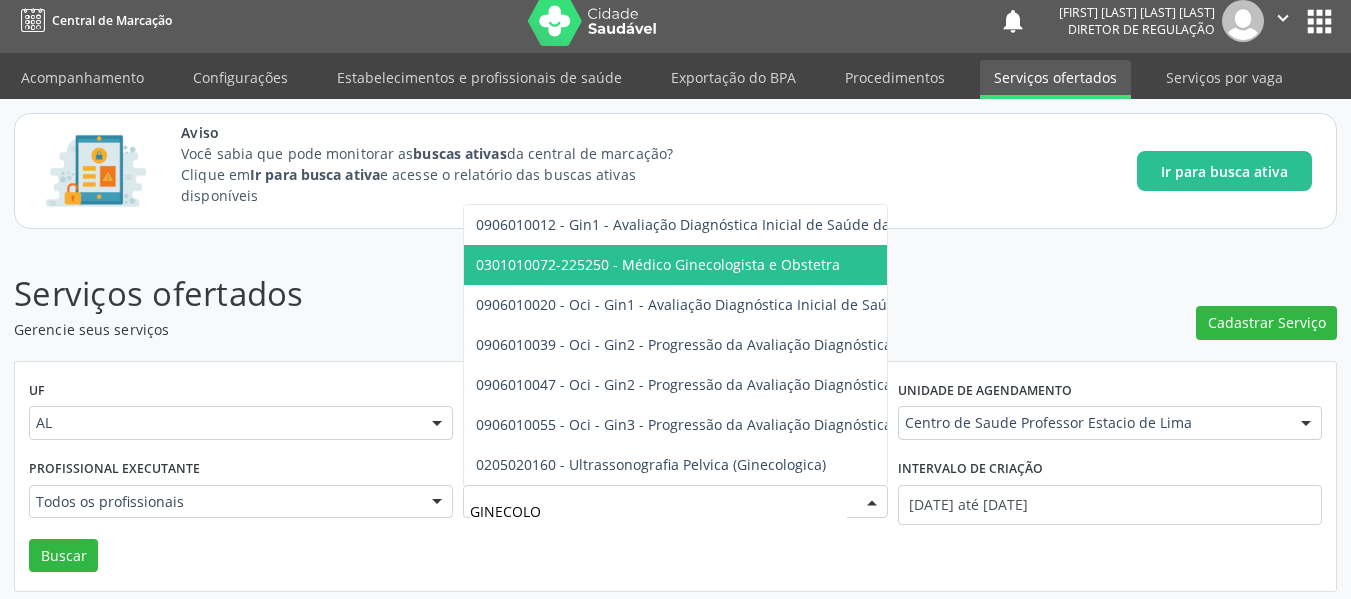 click on "0301010072-225250 - Médico Ginecologista e Obstetra" at bounding box center (658, 264) 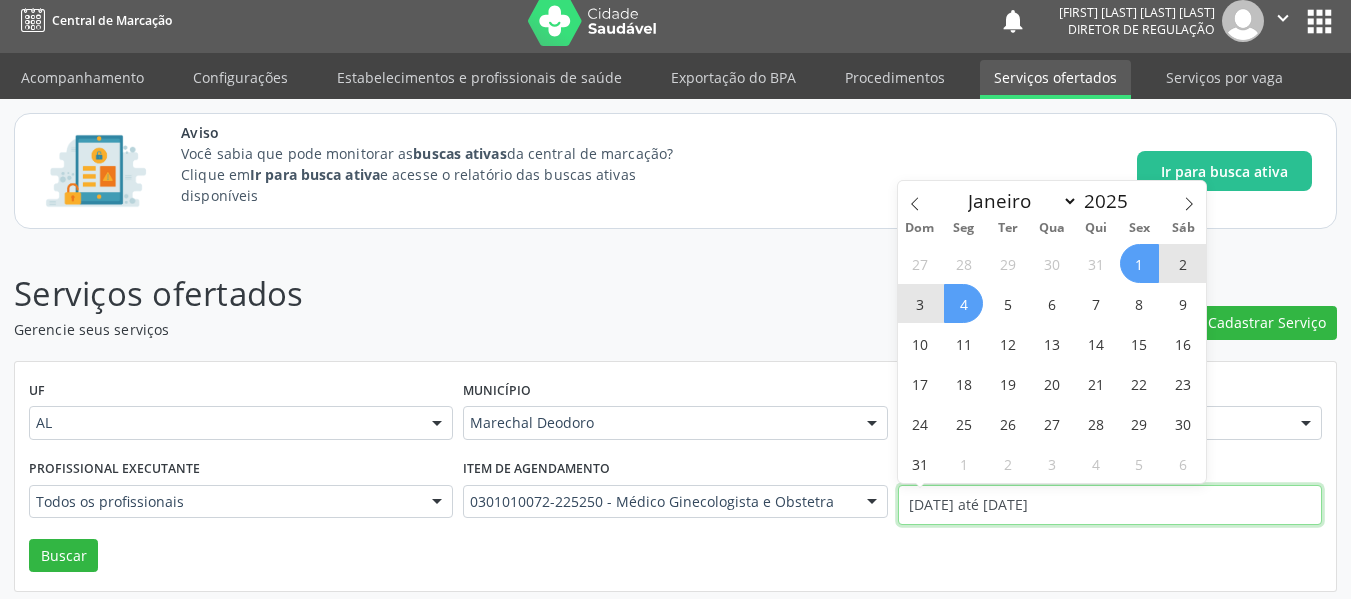 click on "[DATE] até [DATE]" at bounding box center [1110, 505] 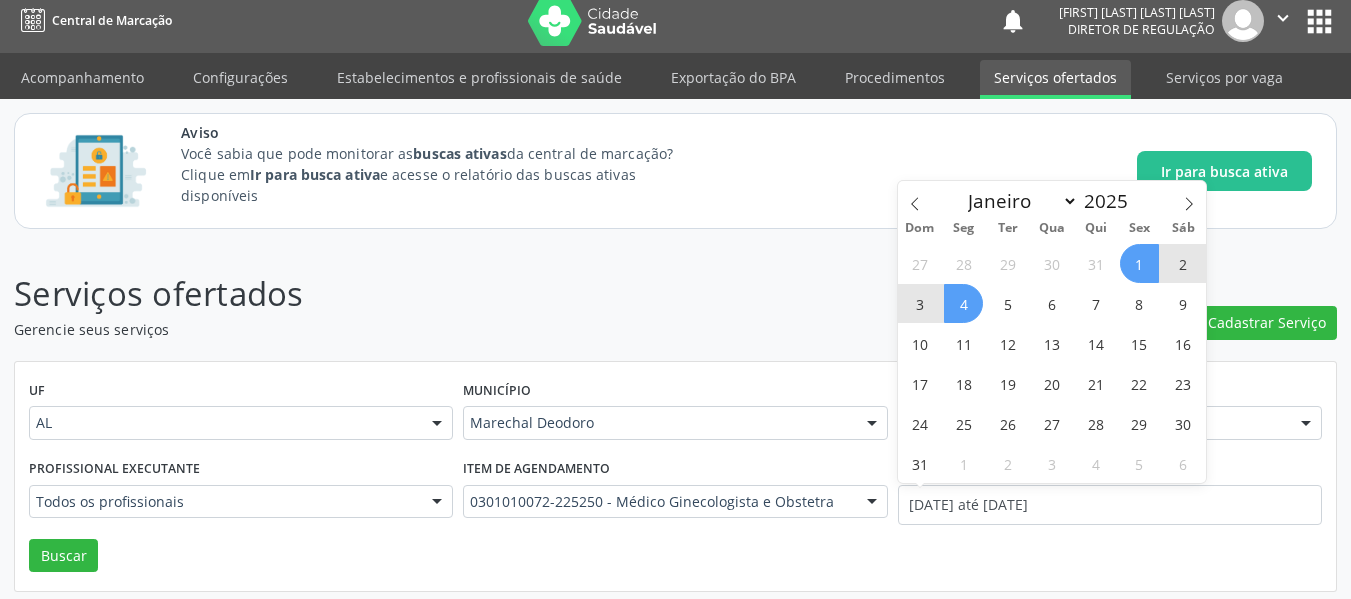 click on "1" at bounding box center [1139, 263] 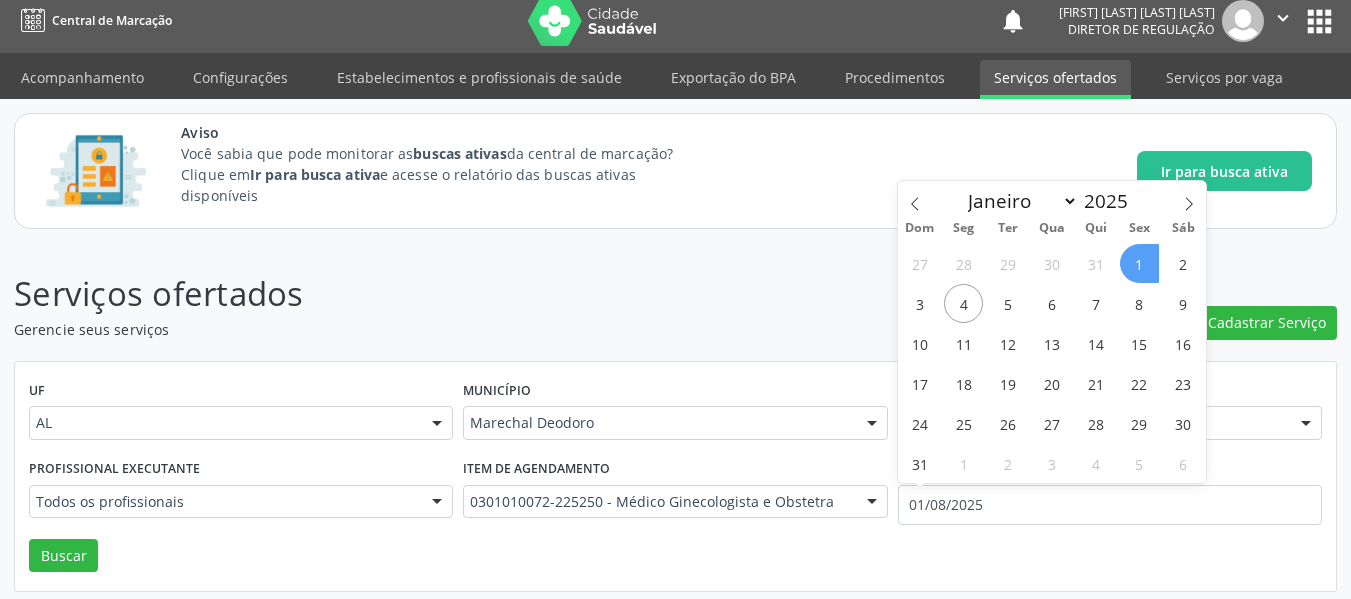 click on "1" at bounding box center [1139, 263] 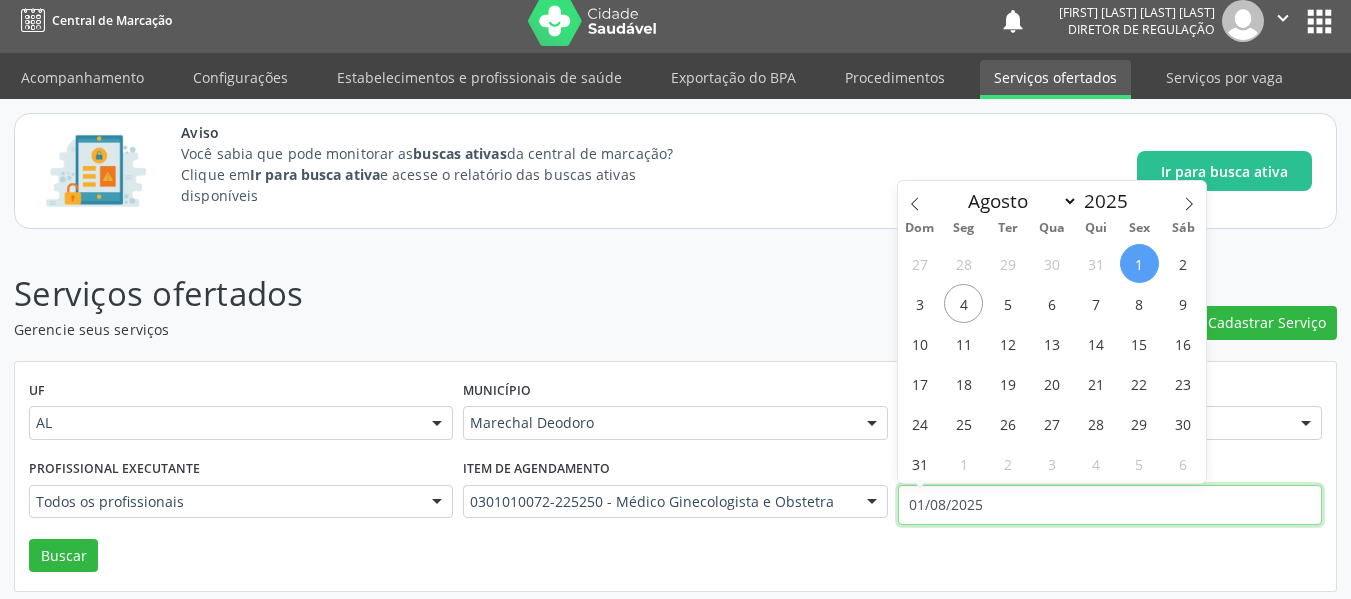 click on "01/08/2025" at bounding box center [1110, 505] 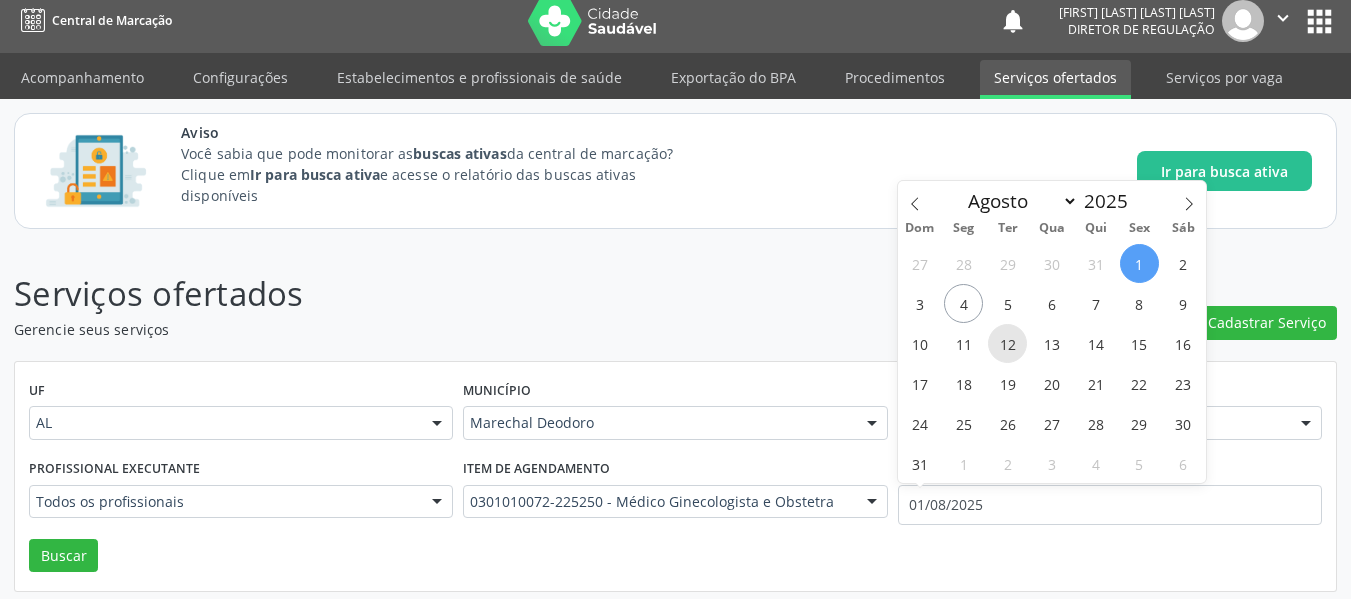 click on "12" at bounding box center [1007, 343] 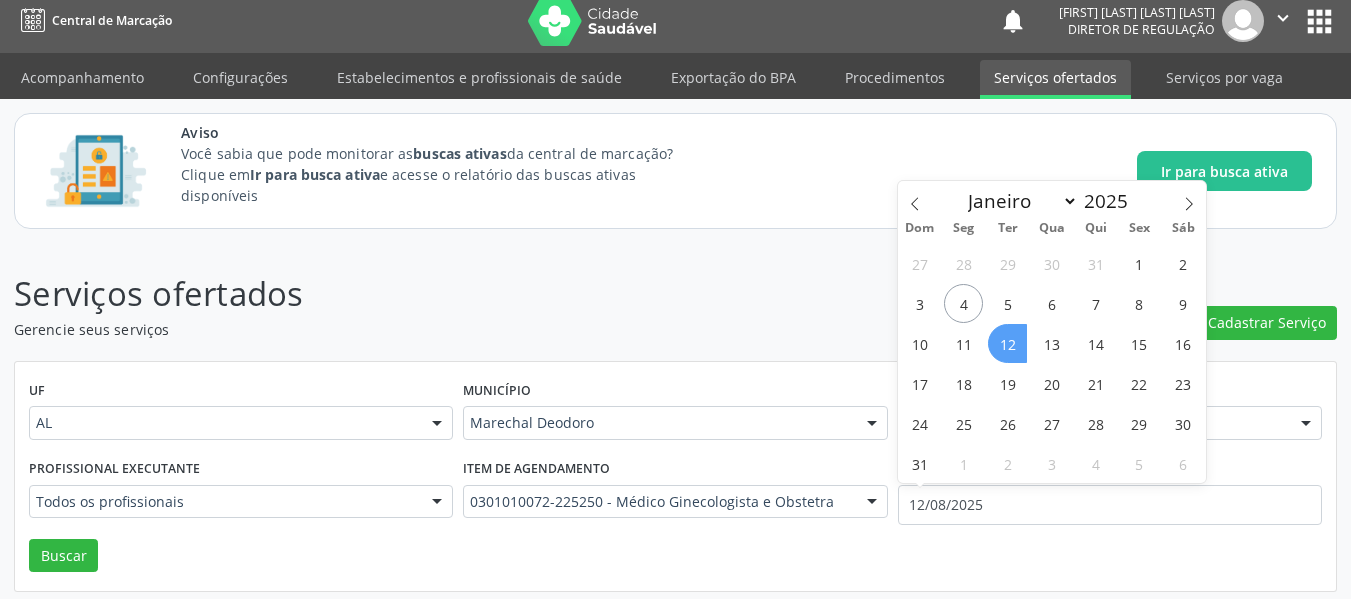 click on "12" at bounding box center [1007, 343] 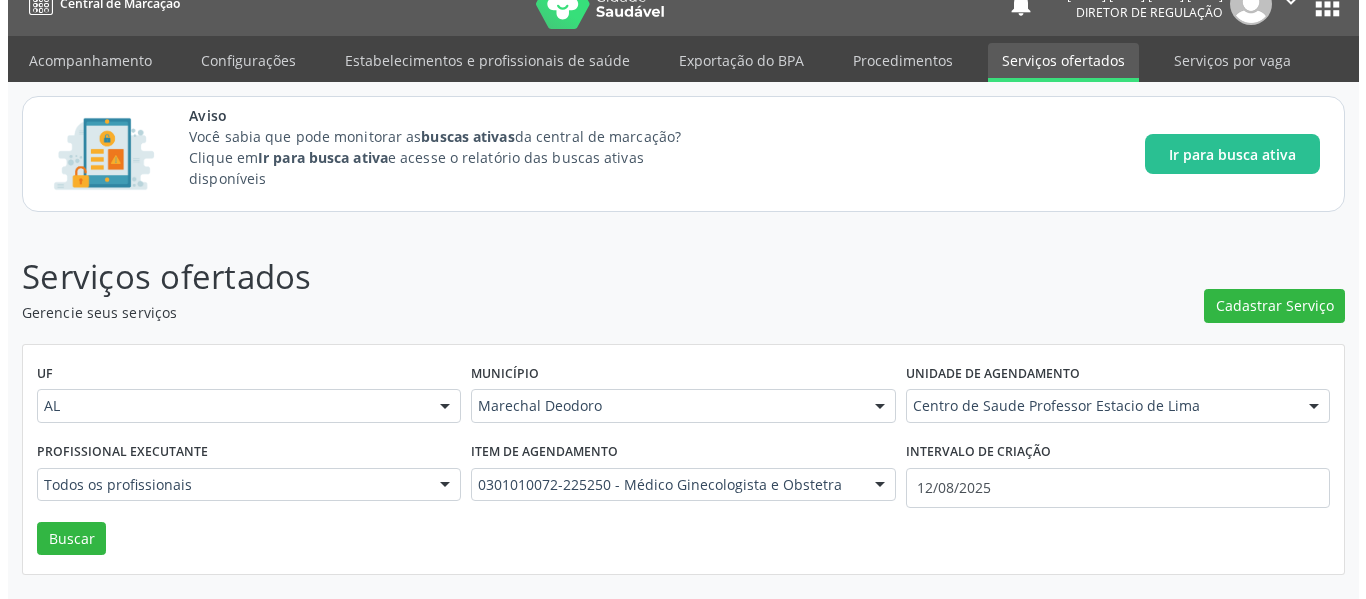 scroll, scrollTop: 32, scrollLeft: 0, axis: vertical 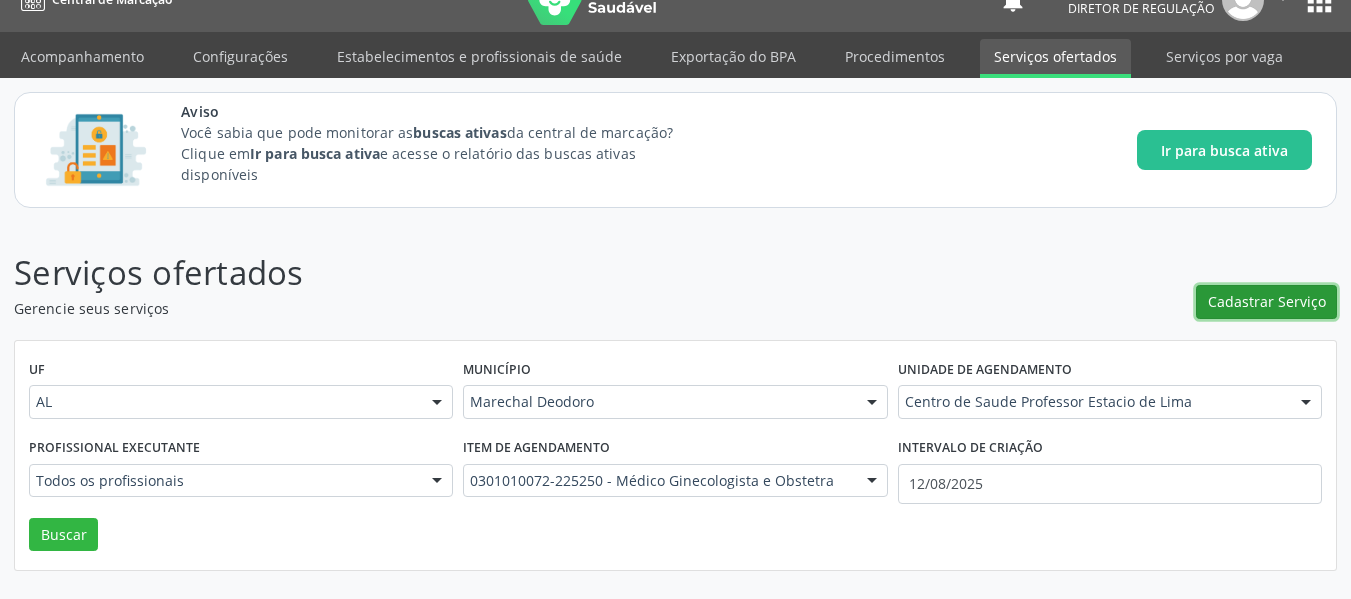 click on "Cadastrar Serviço" at bounding box center [1267, 301] 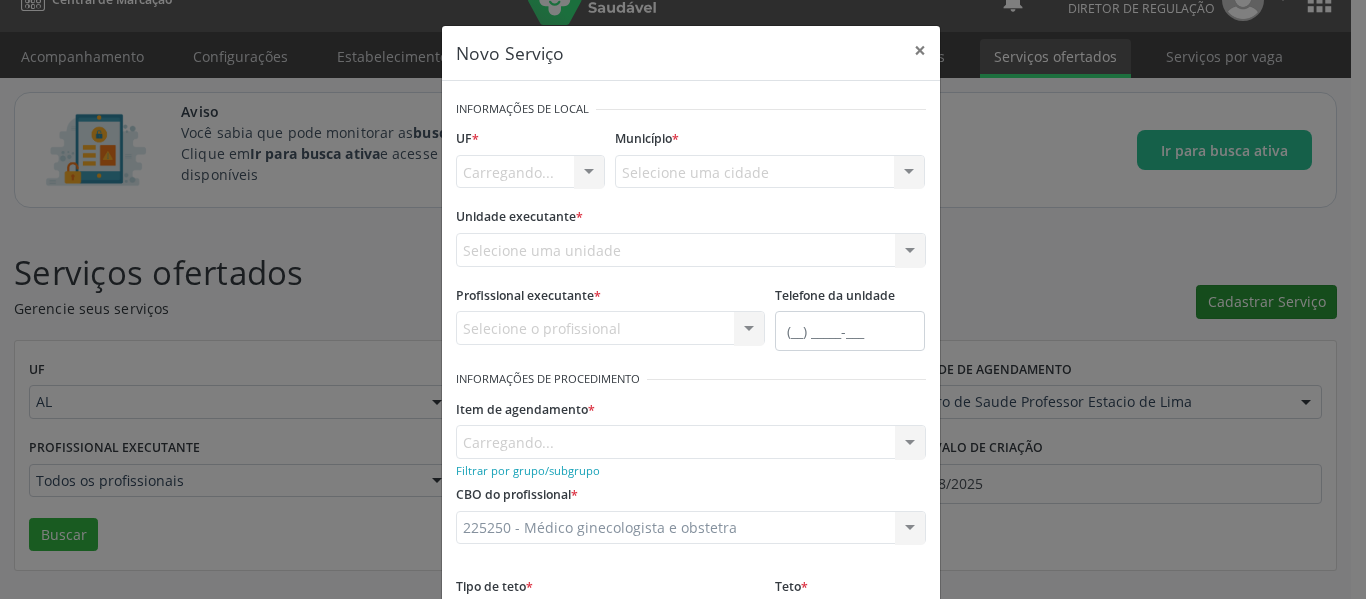 scroll, scrollTop: 0, scrollLeft: 0, axis: both 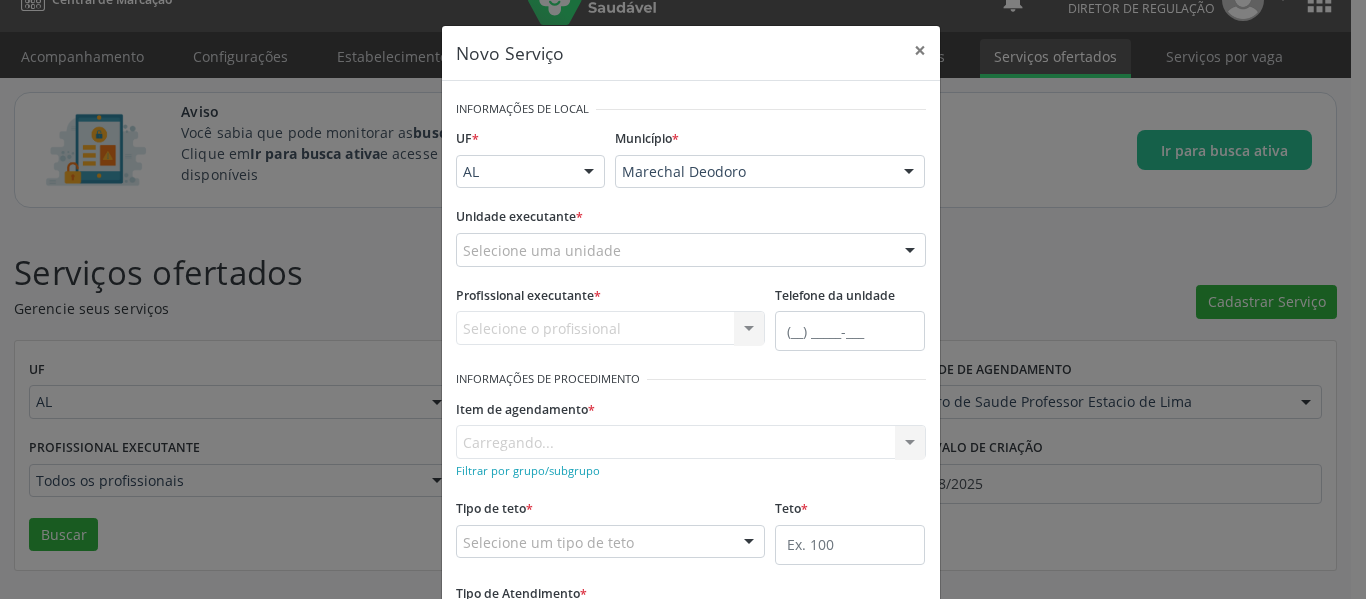 click at bounding box center (910, 251) 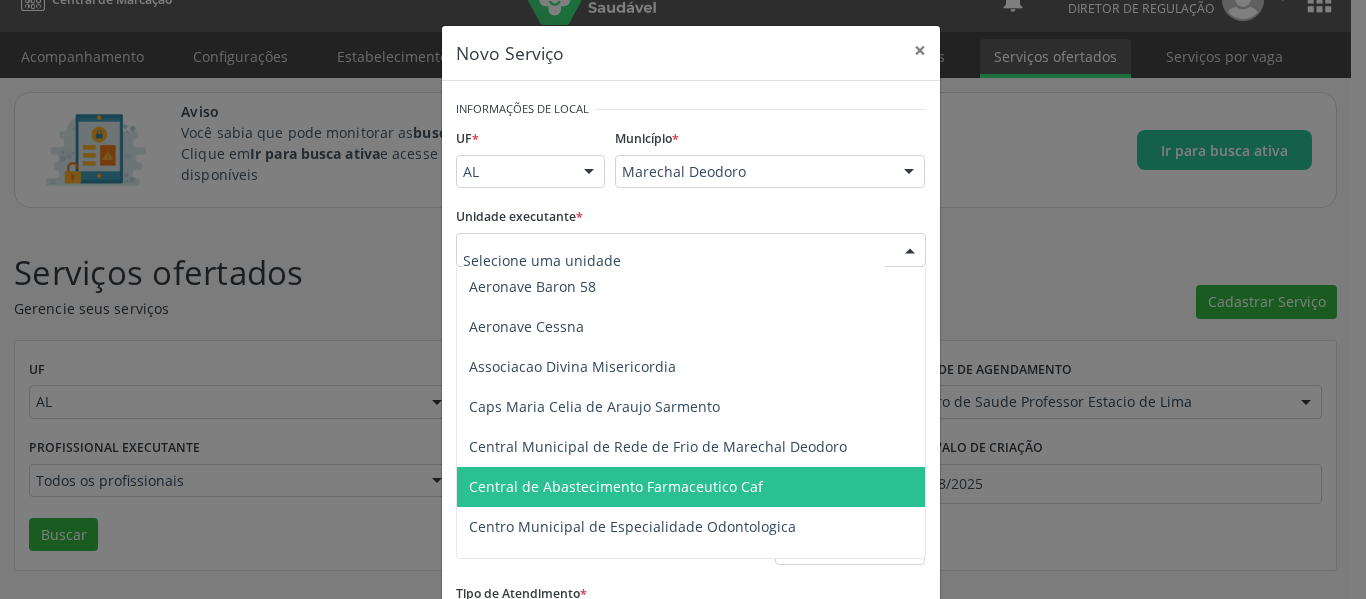 scroll, scrollTop: 100, scrollLeft: 0, axis: vertical 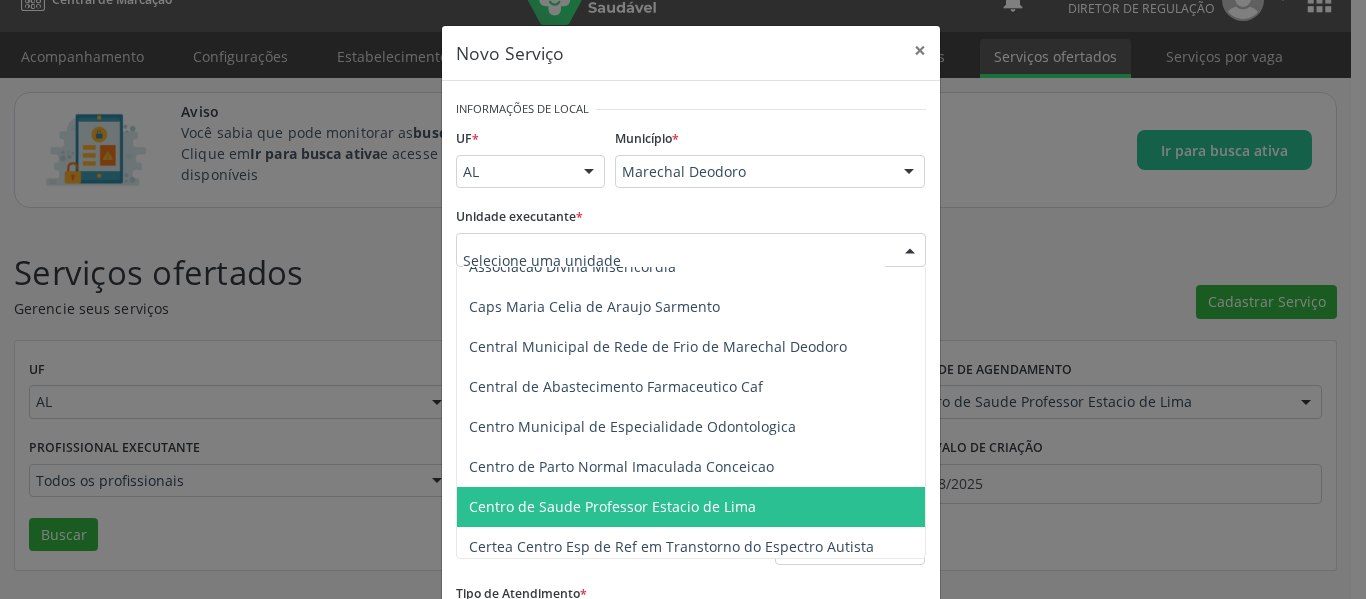 click on "Centro de Saude Professor Estacio de Lima" at bounding box center (612, 506) 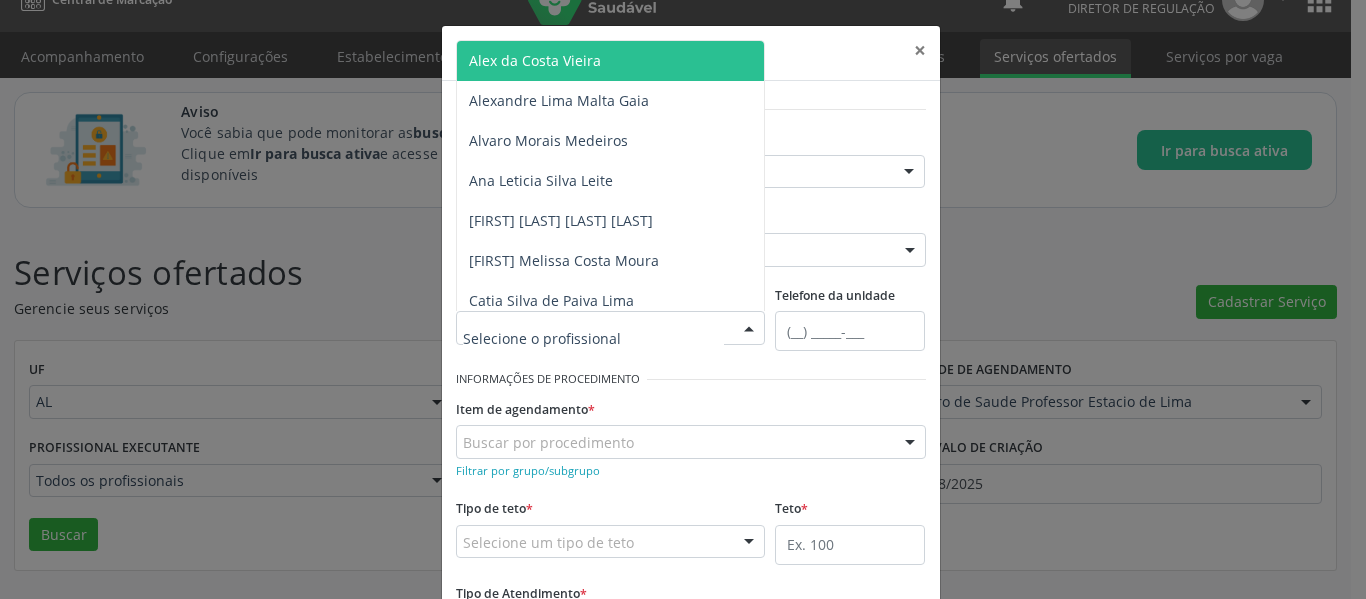 click at bounding box center [611, 328] 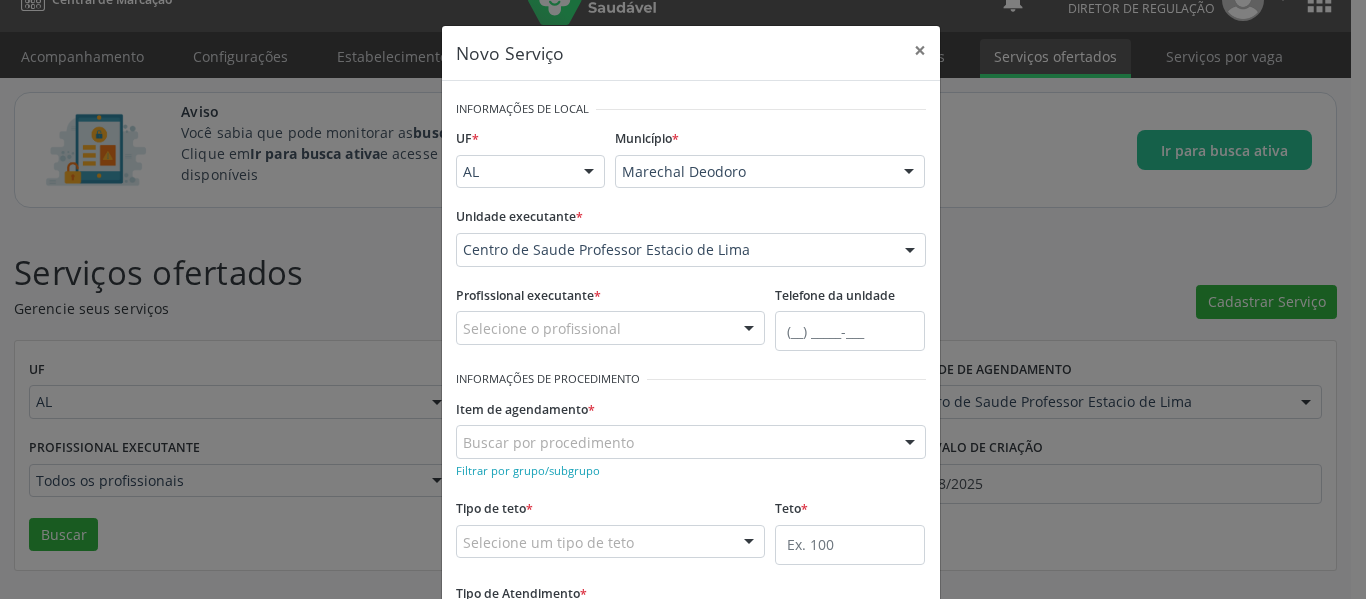 click at bounding box center [749, 329] 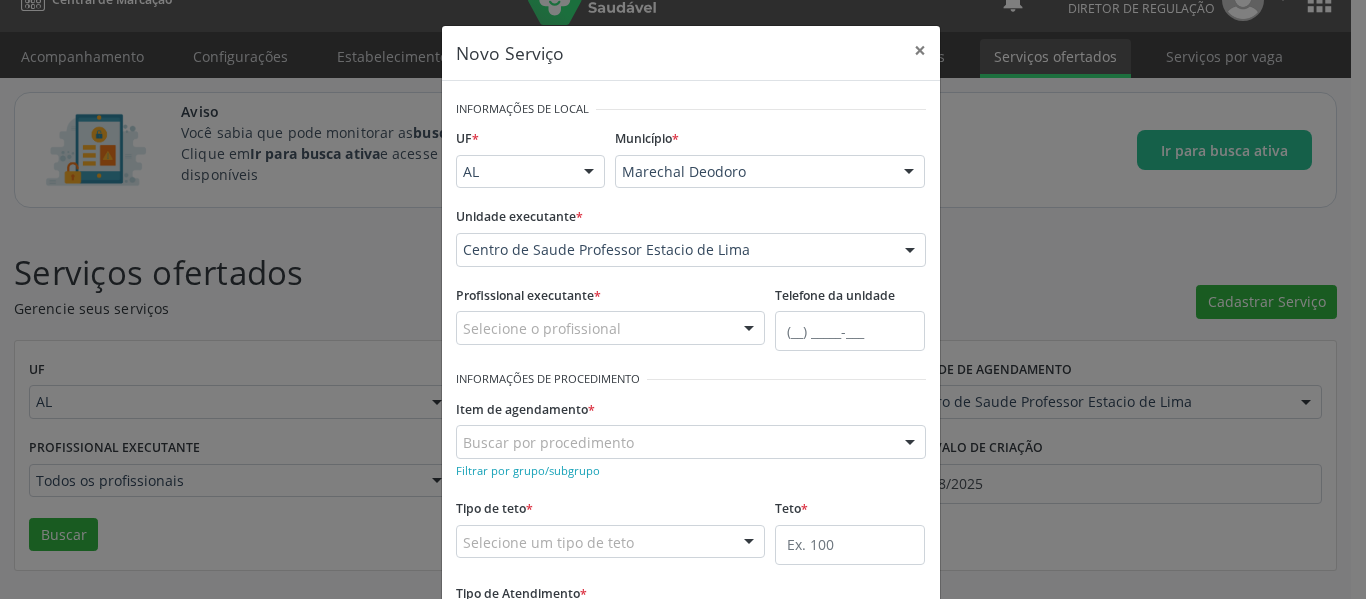 click at bounding box center (749, 329) 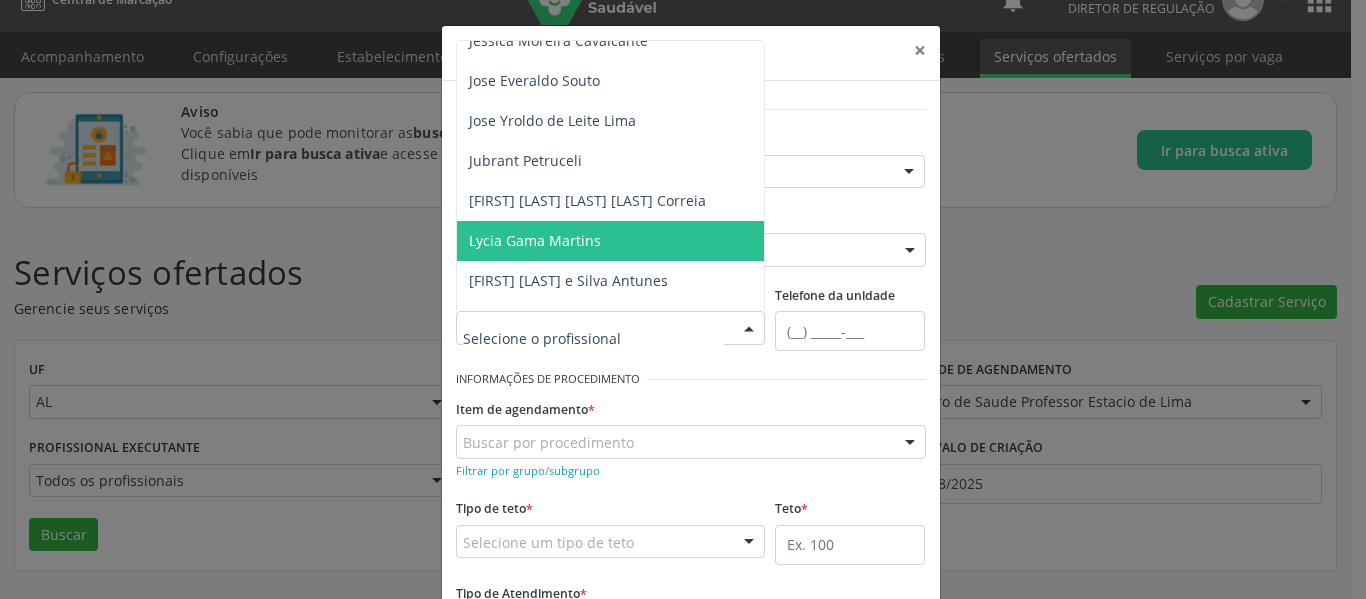 scroll, scrollTop: 1000, scrollLeft: 0, axis: vertical 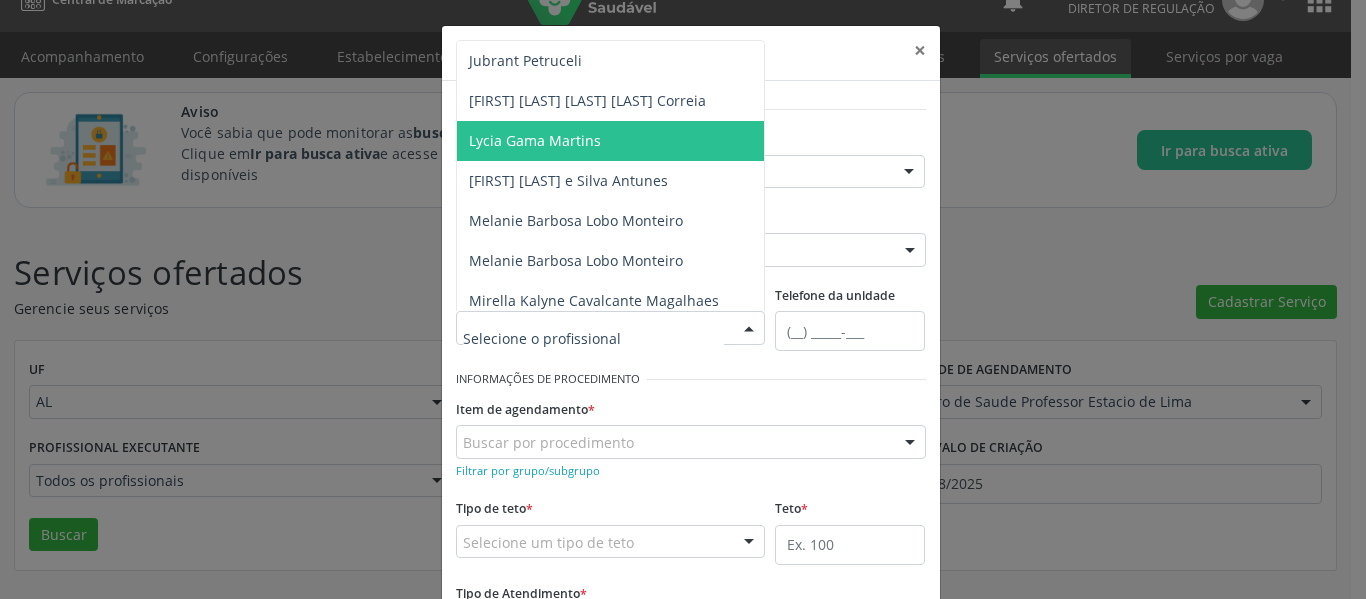 click on "Lycia Gama Martins" at bounding box center [611, 141] 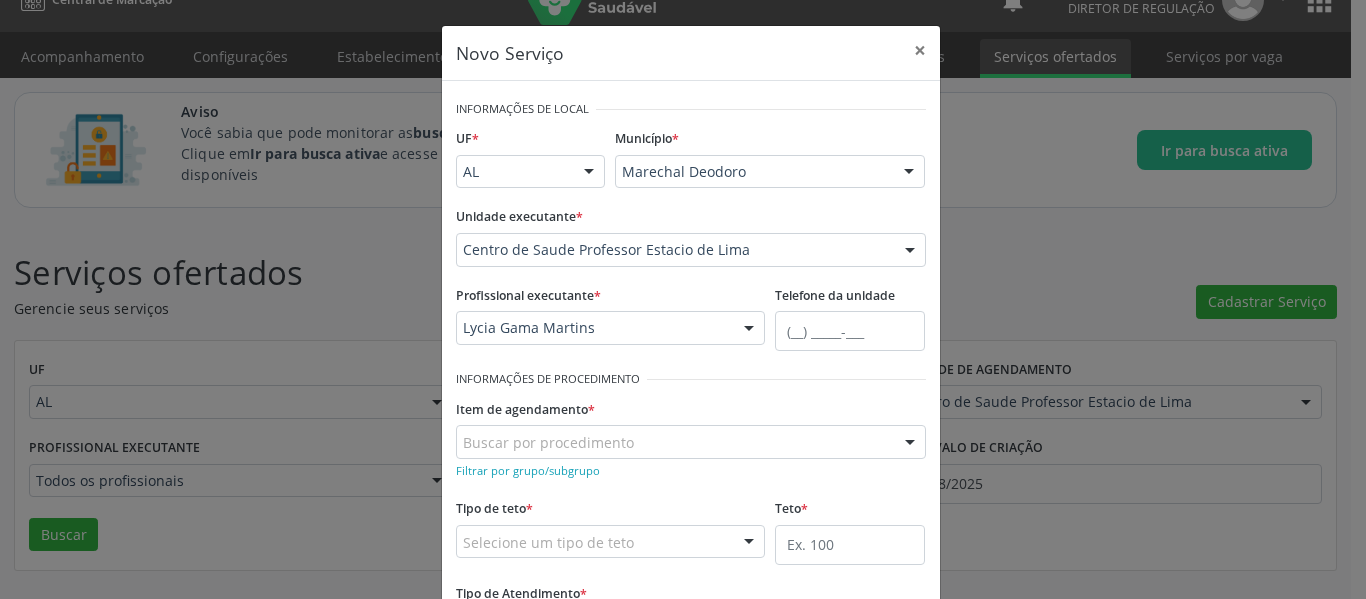 click on "Buscar por procedimento" at bounding box center [691, 442] 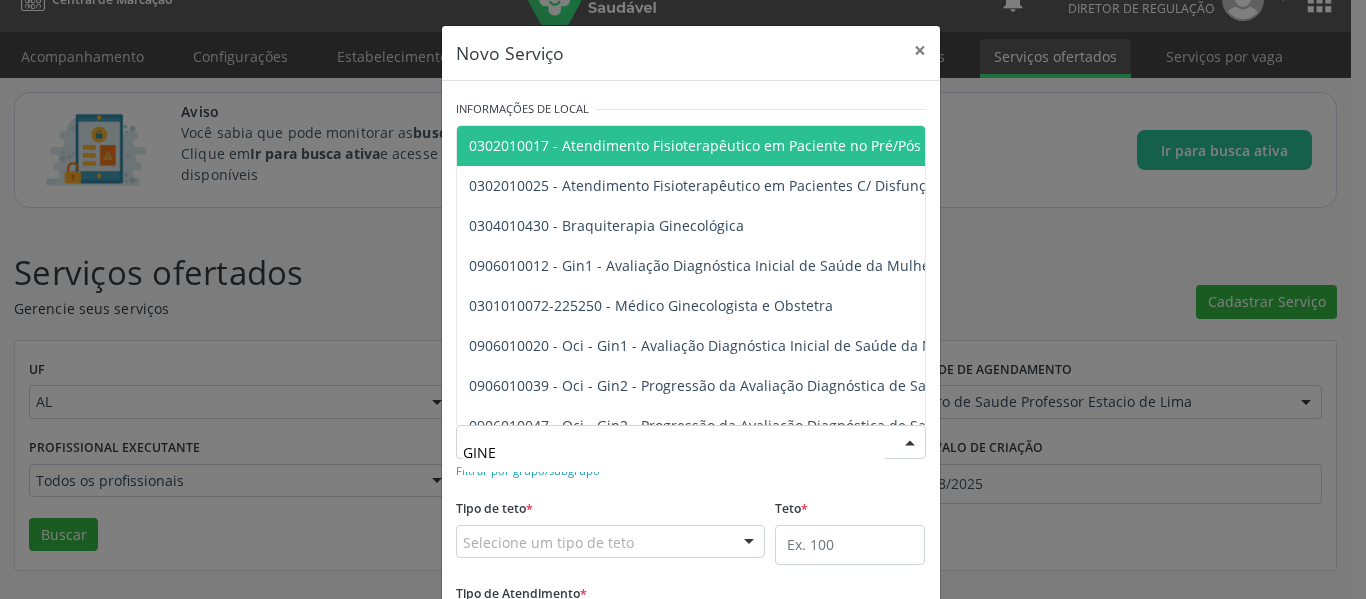 type on "GINEC" 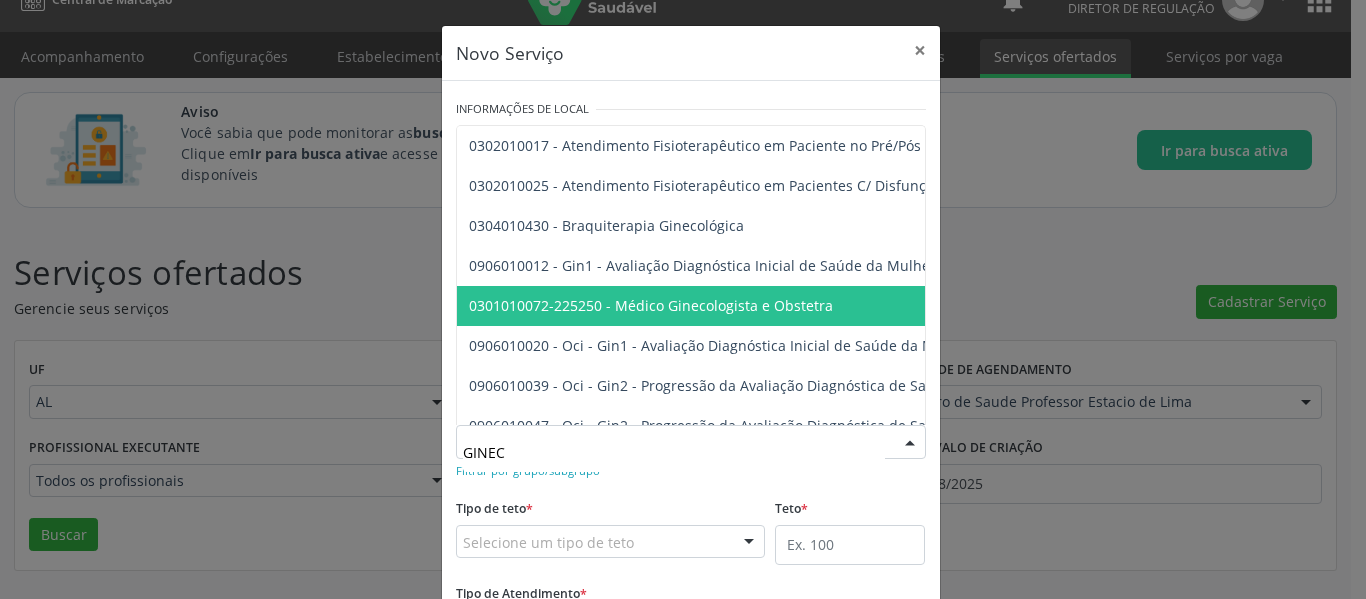 click on "0301010072-225250 - Médico Ginecologista e Obstetra" at bounding box center (651, 305) 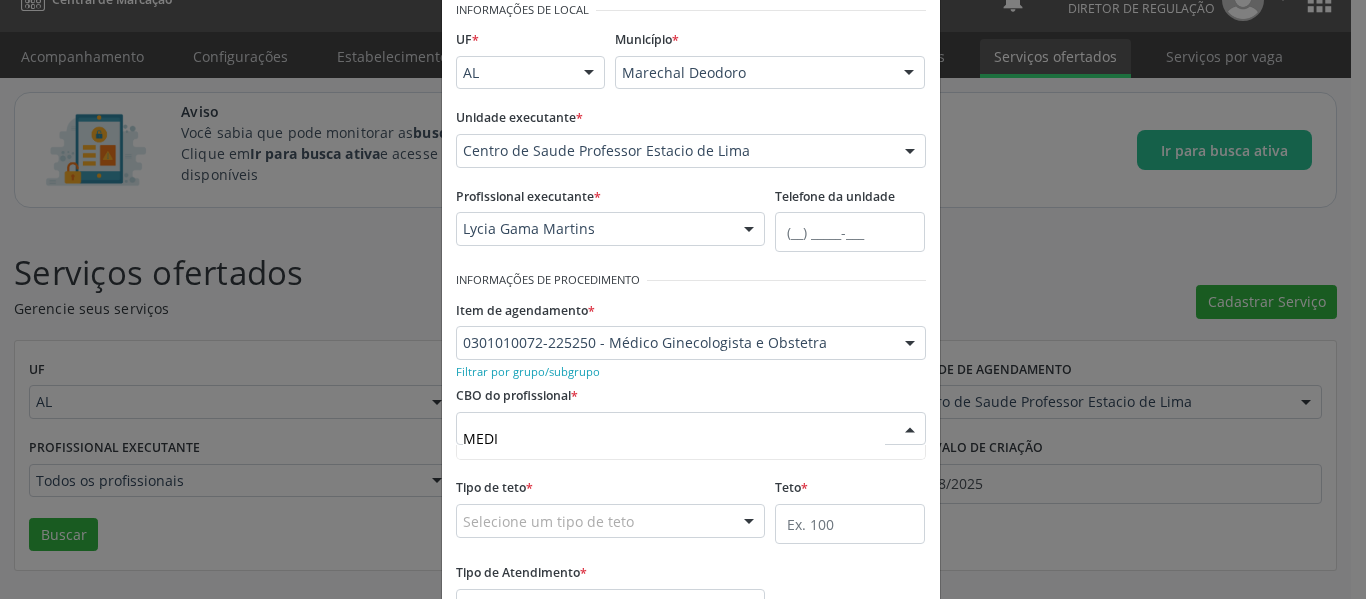 scroll, scrollTop: 100, scrollLeft: 0, axis: vertical 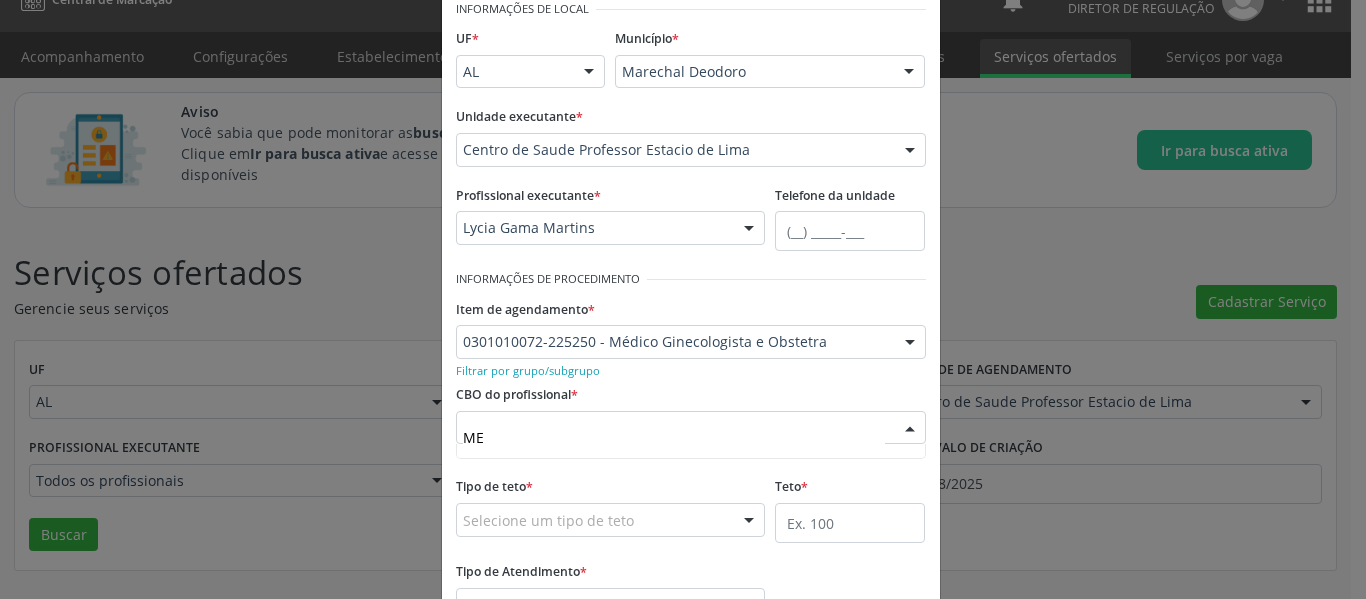 type on "M" 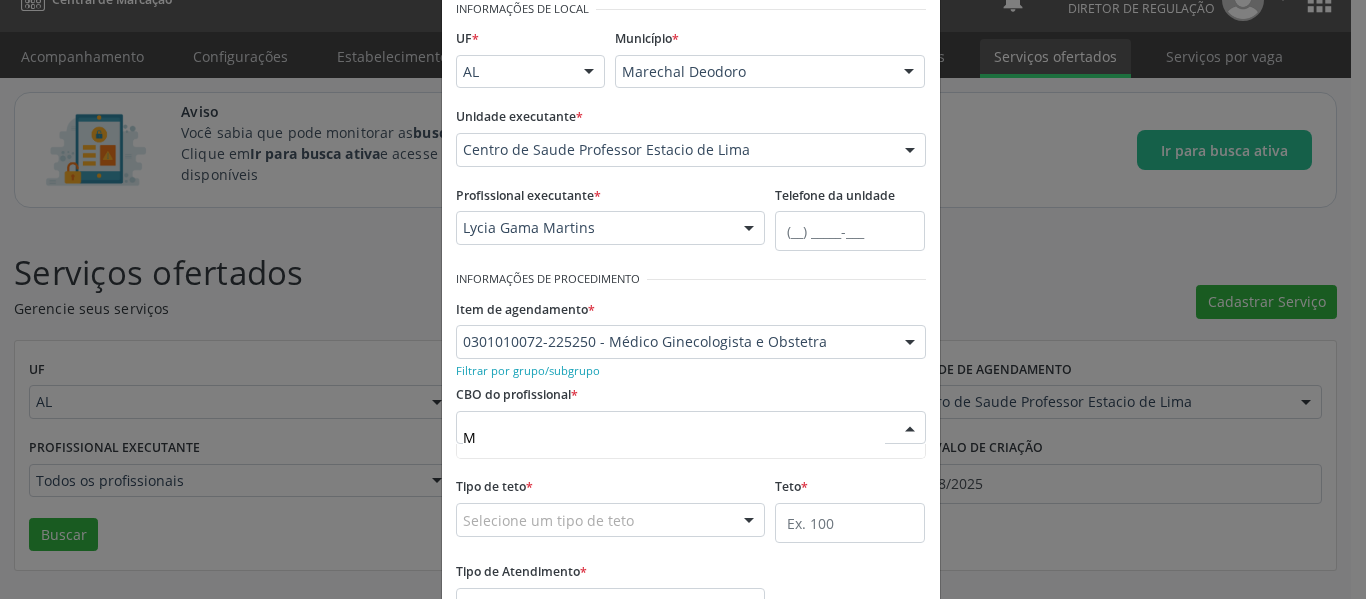 type 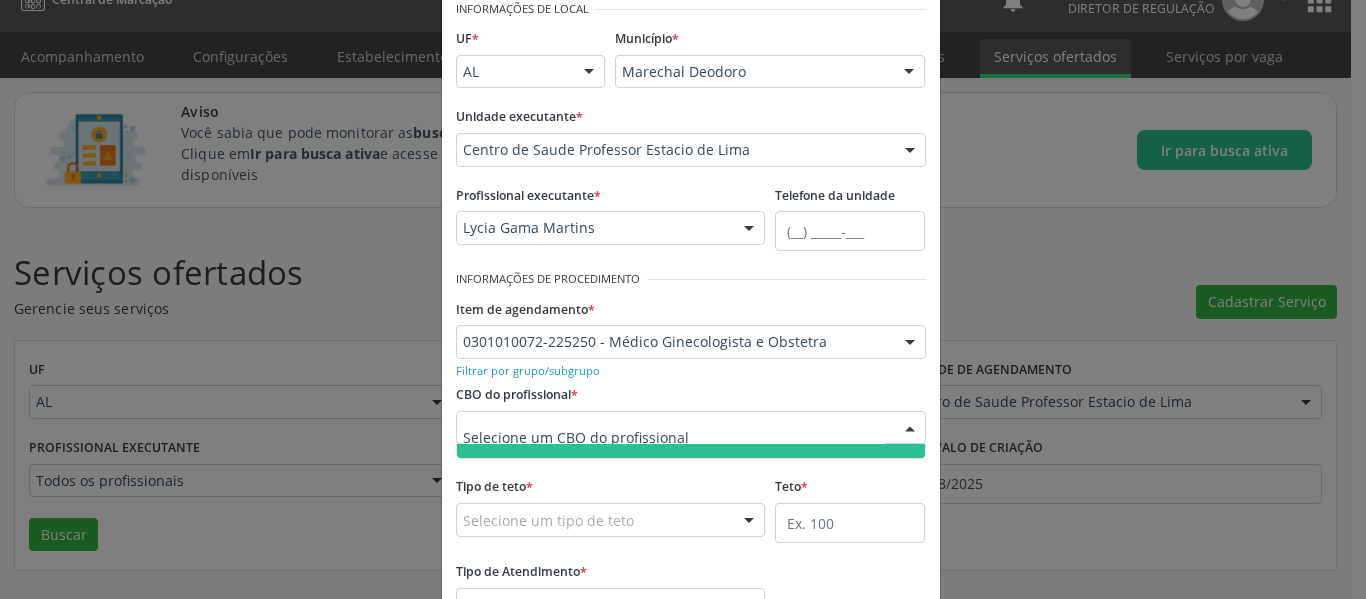 click at bounding box center (910, 429) 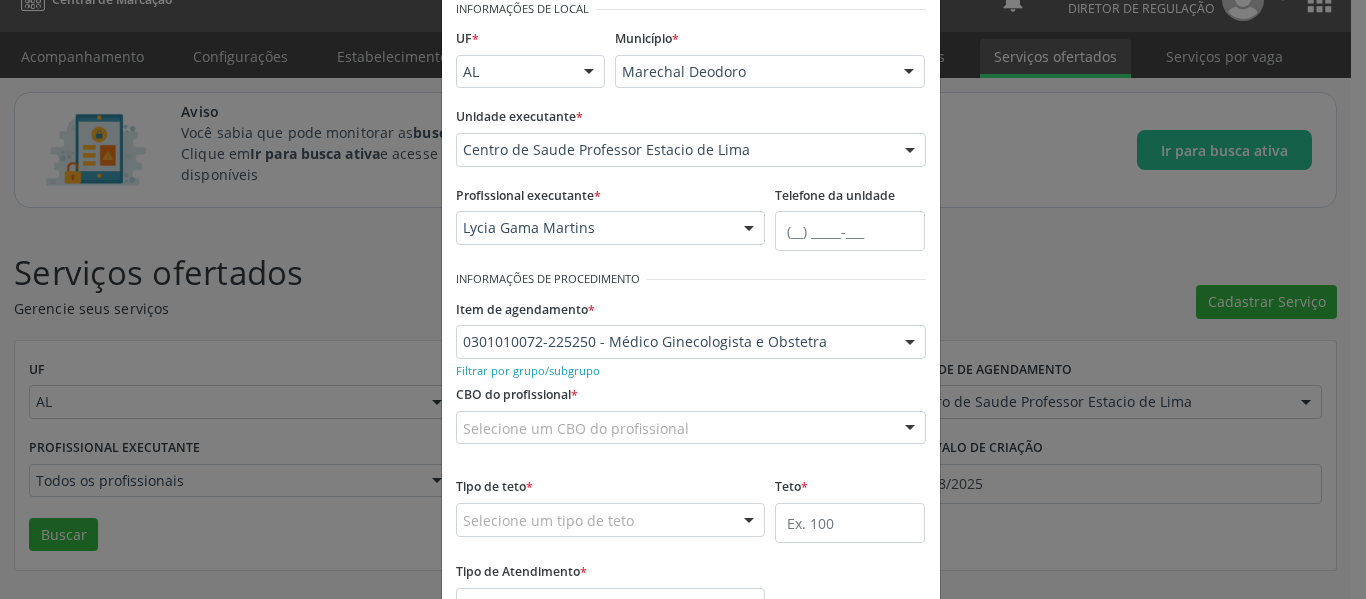 click at bounding box center (910, 429) 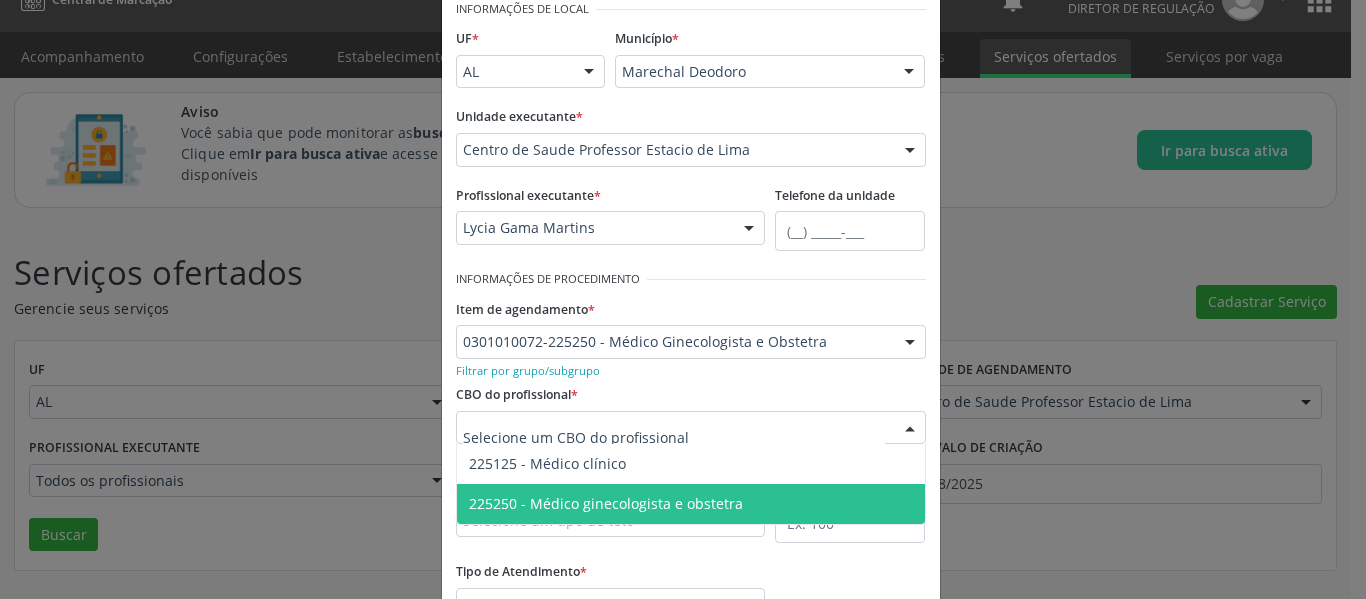 click on "225250 - Médico ginecologista e obstetra" at bounding box center [691, 504] 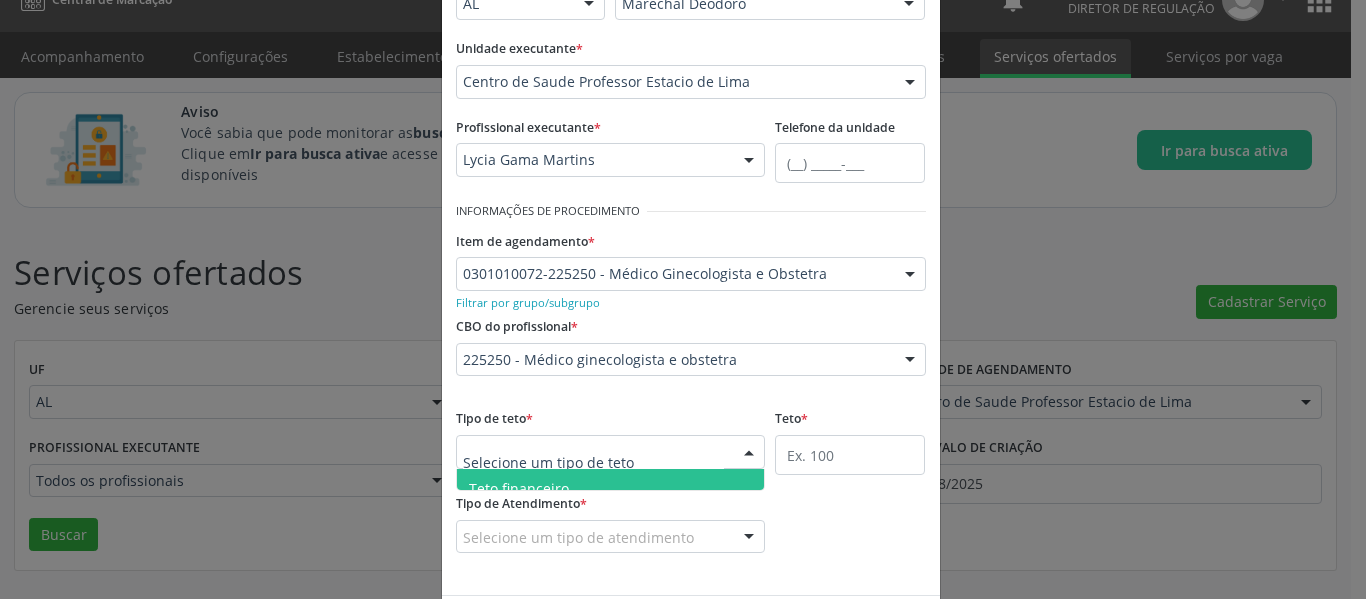 scroll, scrollTop: 200, scrollLeft: 0, axis: vertical 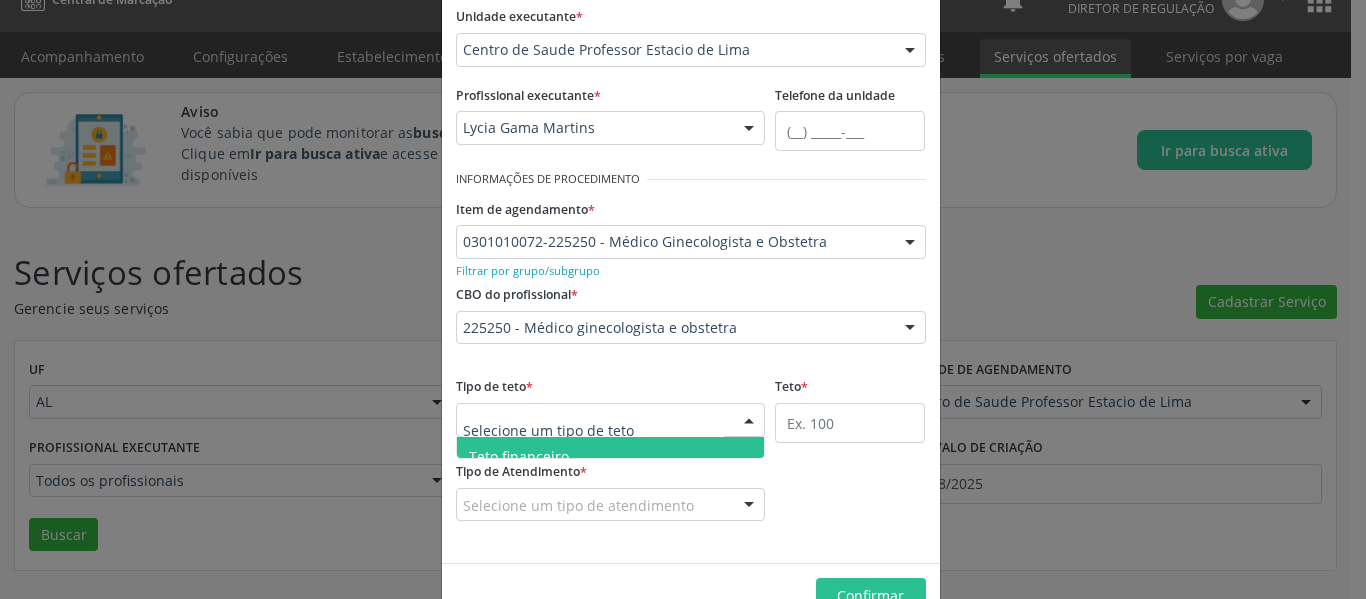 click on "Tipo de Atendimento  *
Selecione um tipo de atendimento
Ordem de chegada   Horário agendado
Nenhum resultado encontrado para: "   "
Não há nenhuma opção para ser exibida." at bounding box center [611, 489] 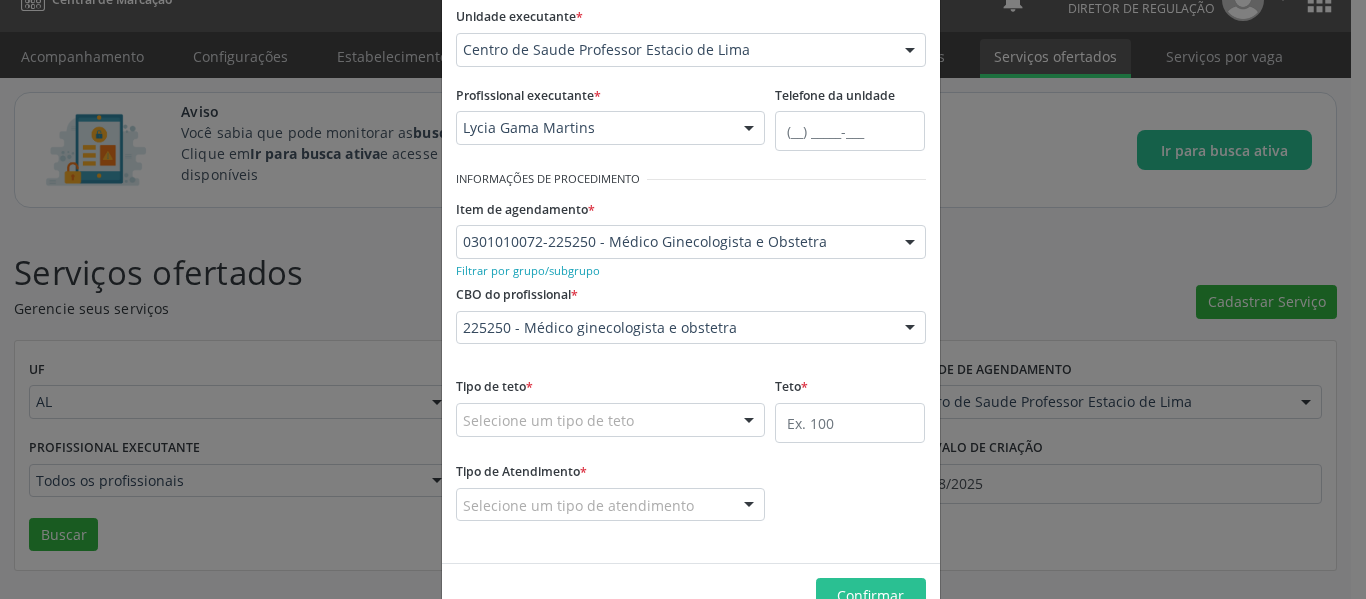 click on "Tipo de teto  *
Selecione um tipo de teto
Teto financeiro   Teto físico
Nenhum resultado encontrado para: "   "
Não há nenhuma opção para ser exibida." at bounding box center [611, 411] 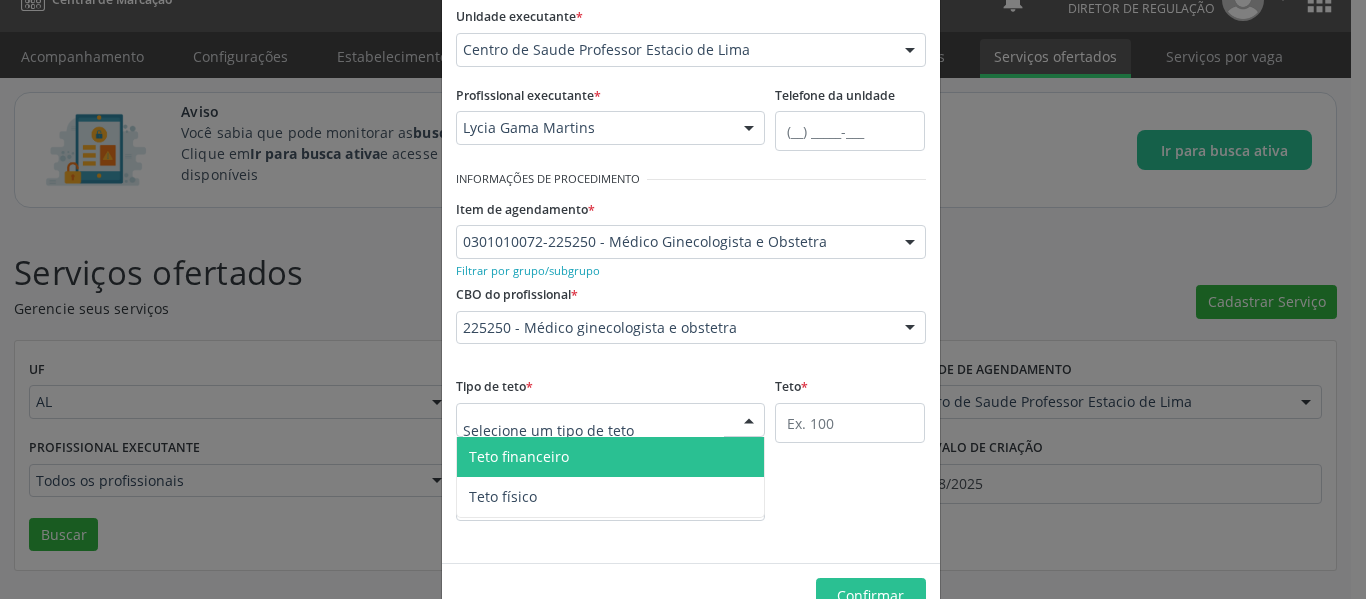 click at bounding box center [749, 421] 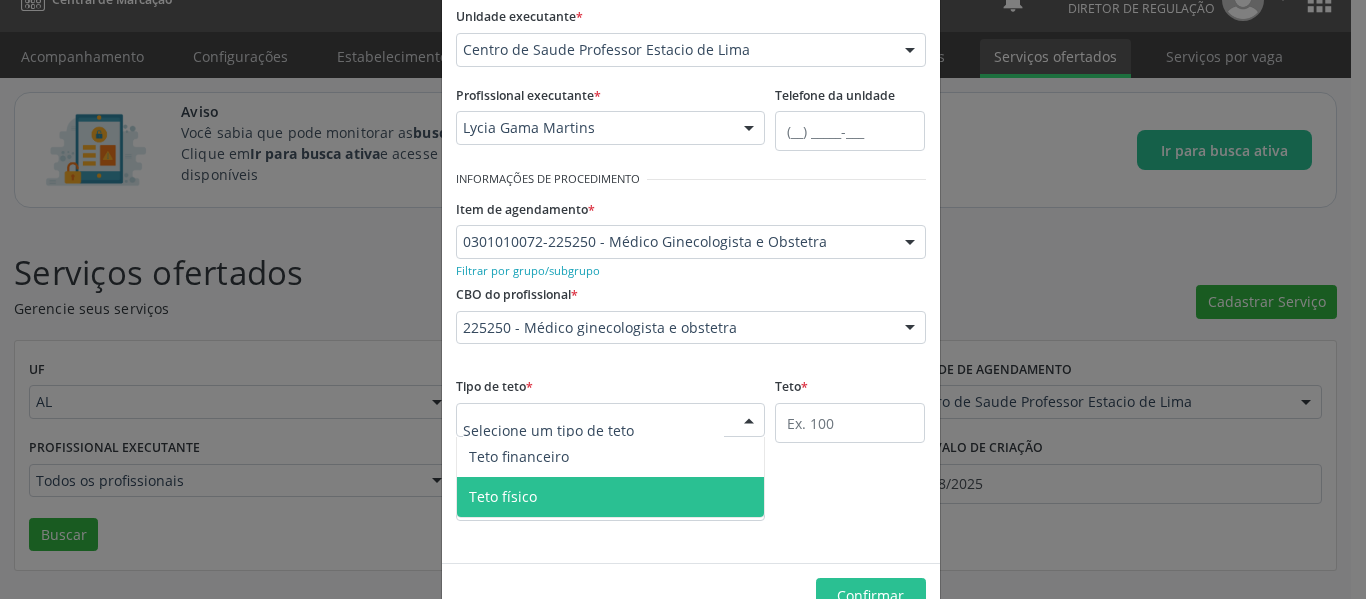 click on "Teto físico" at bounding box center (611, 497) 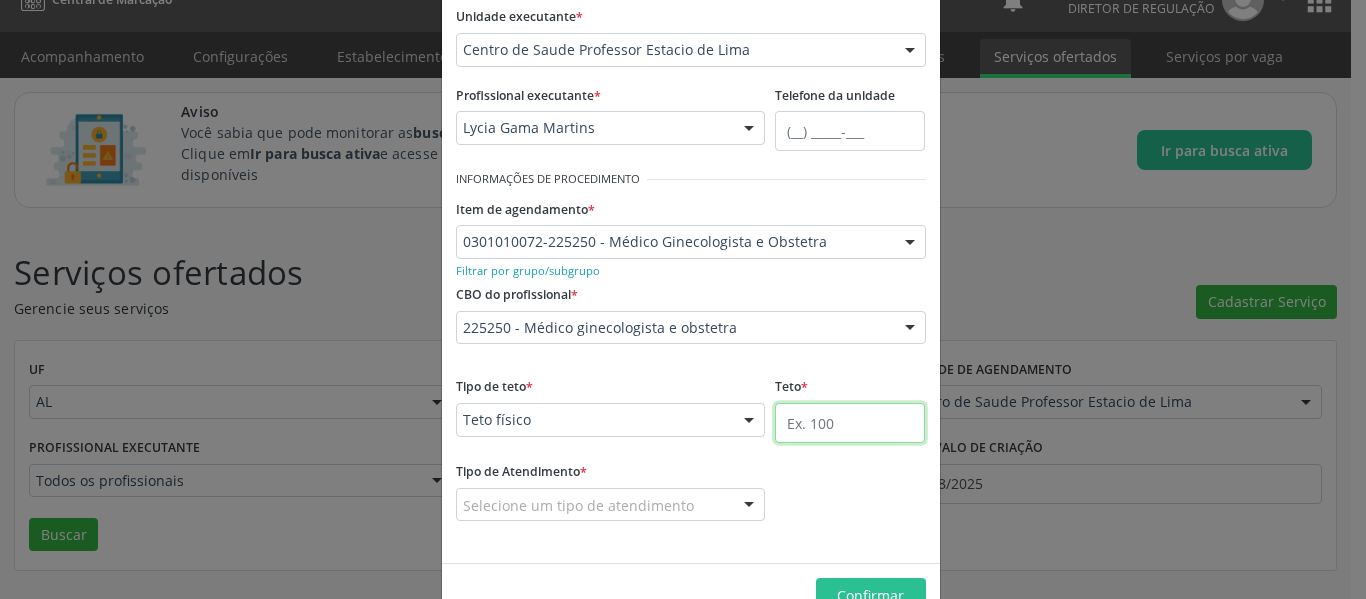 click at bounding box center (850, 423) 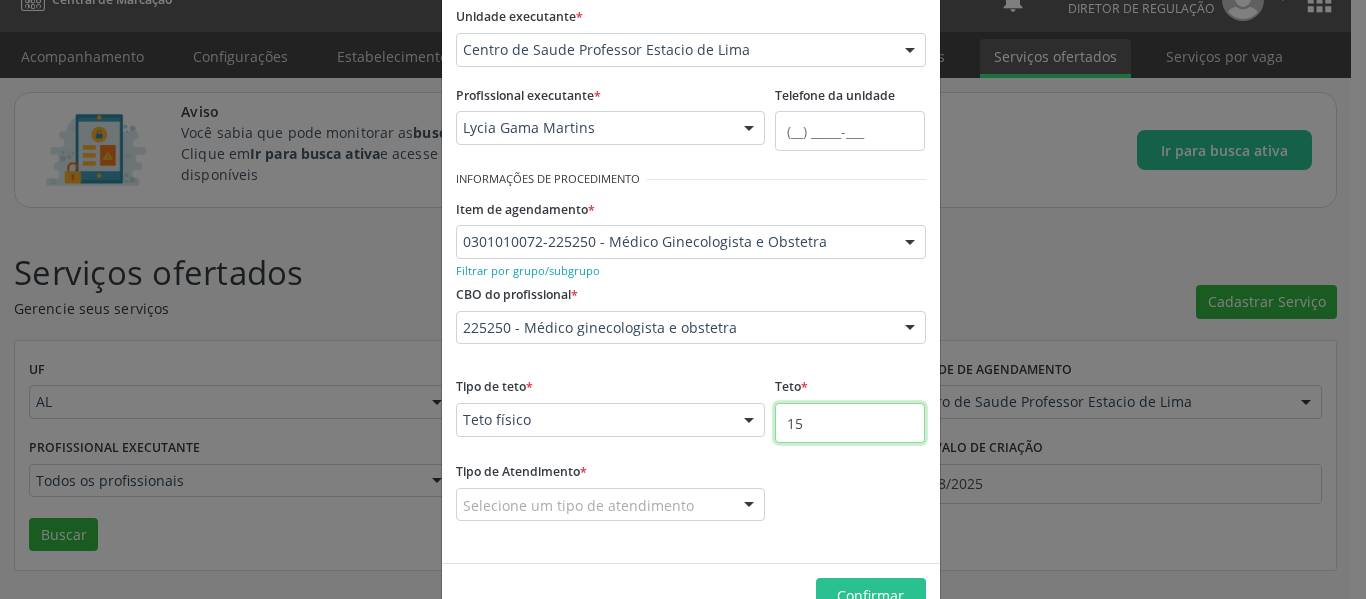 type on "15" 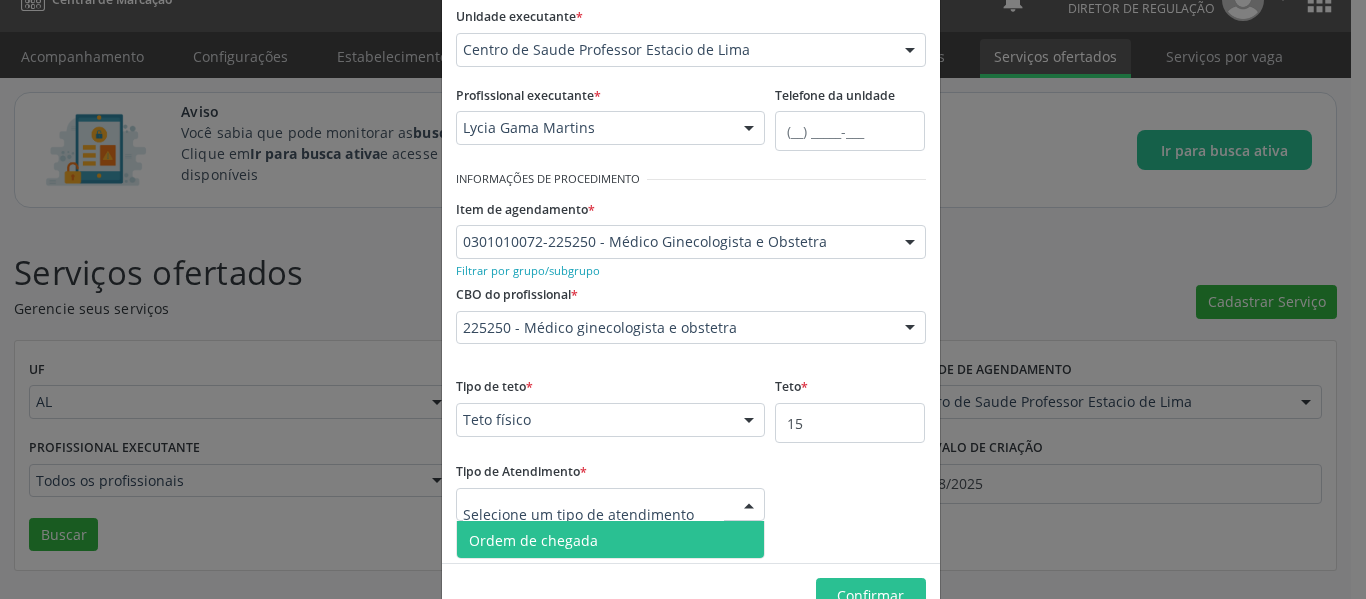 click on "Ordem de chegada" at bounding box center [611, 541] 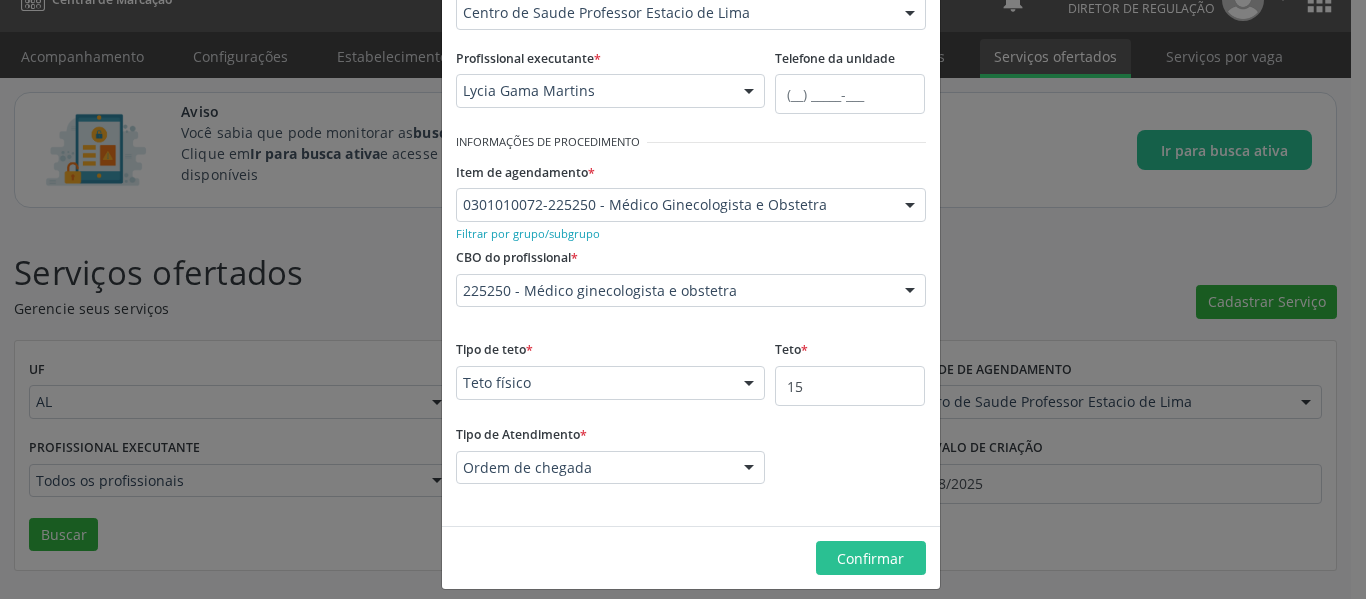 scroll, scrollTop: 252, scrollLeft: 0, axis: vertical 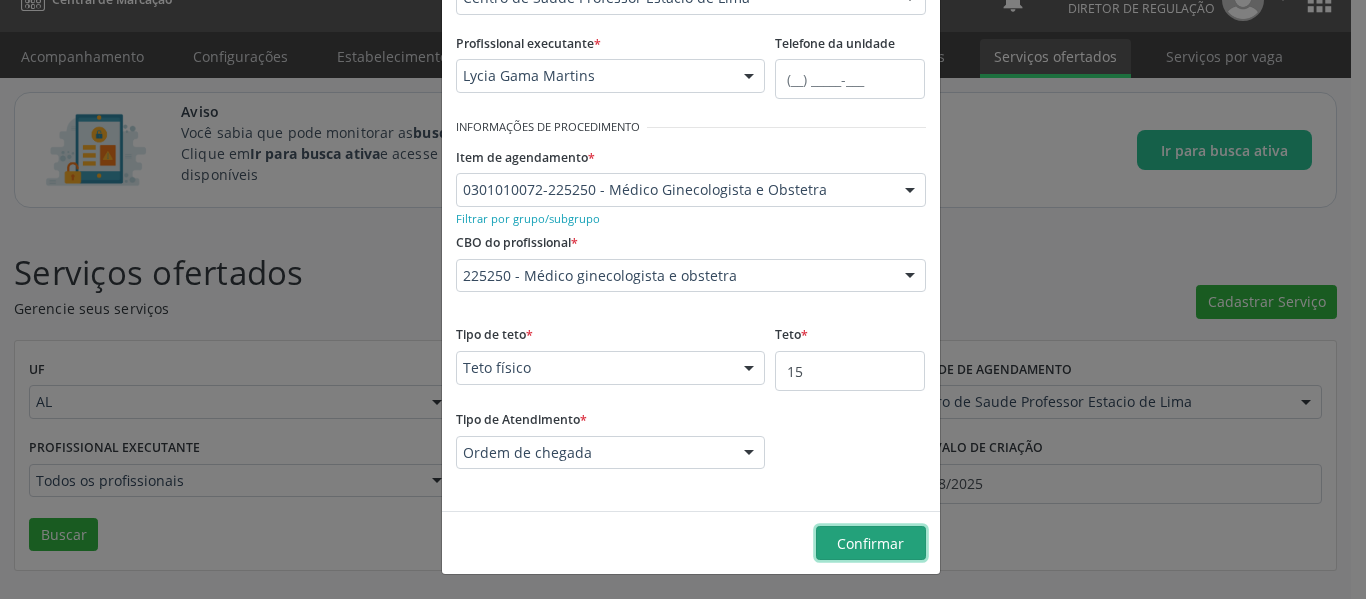click on "Confirmar" at bounding box center [870, 543] 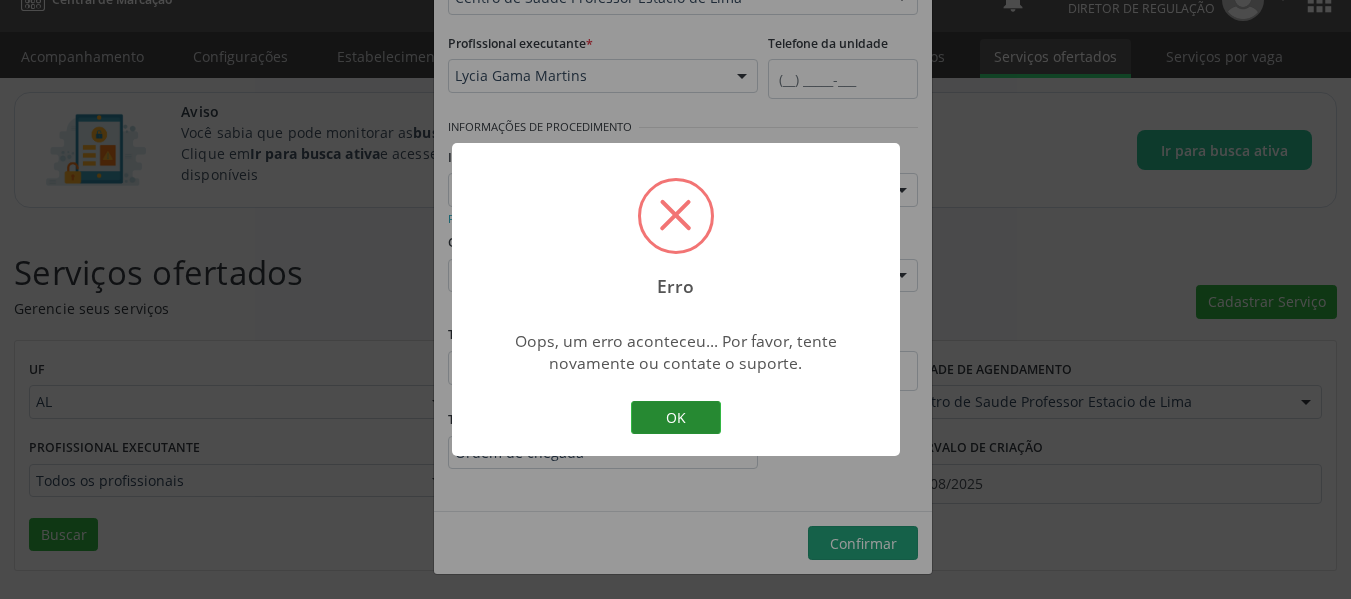 click on "OK" at bounding box center (676, 418) 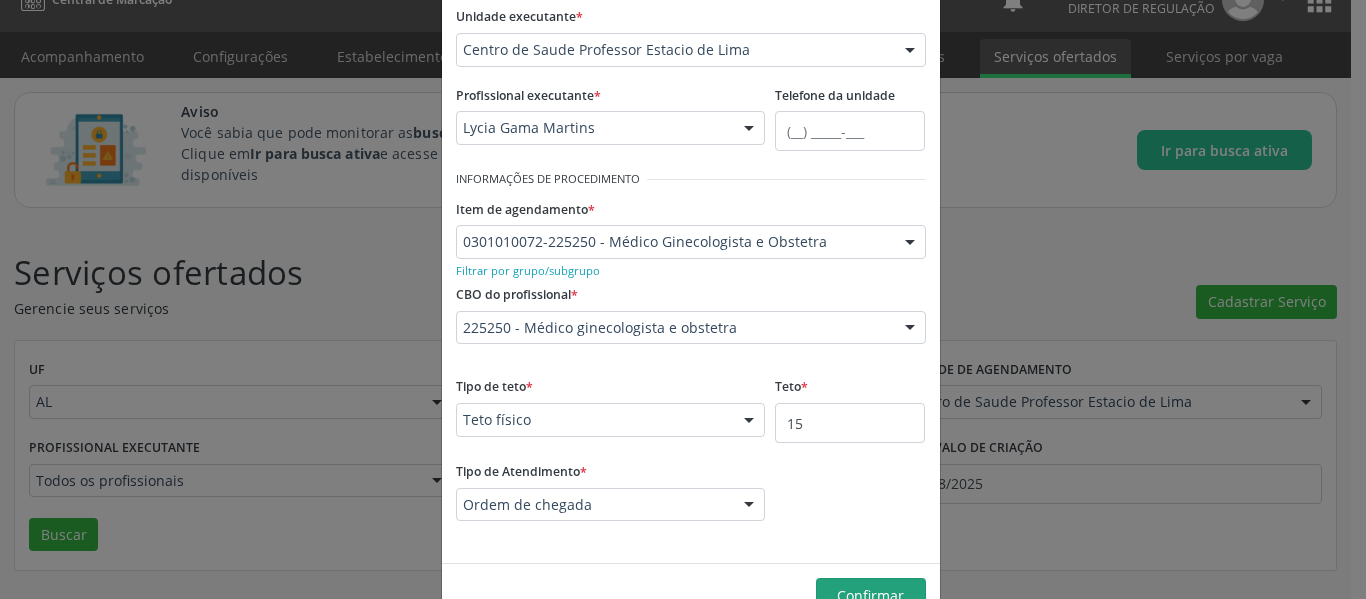 scroll, scrollTop: 252, scrollLeft: 0, axis: vertical 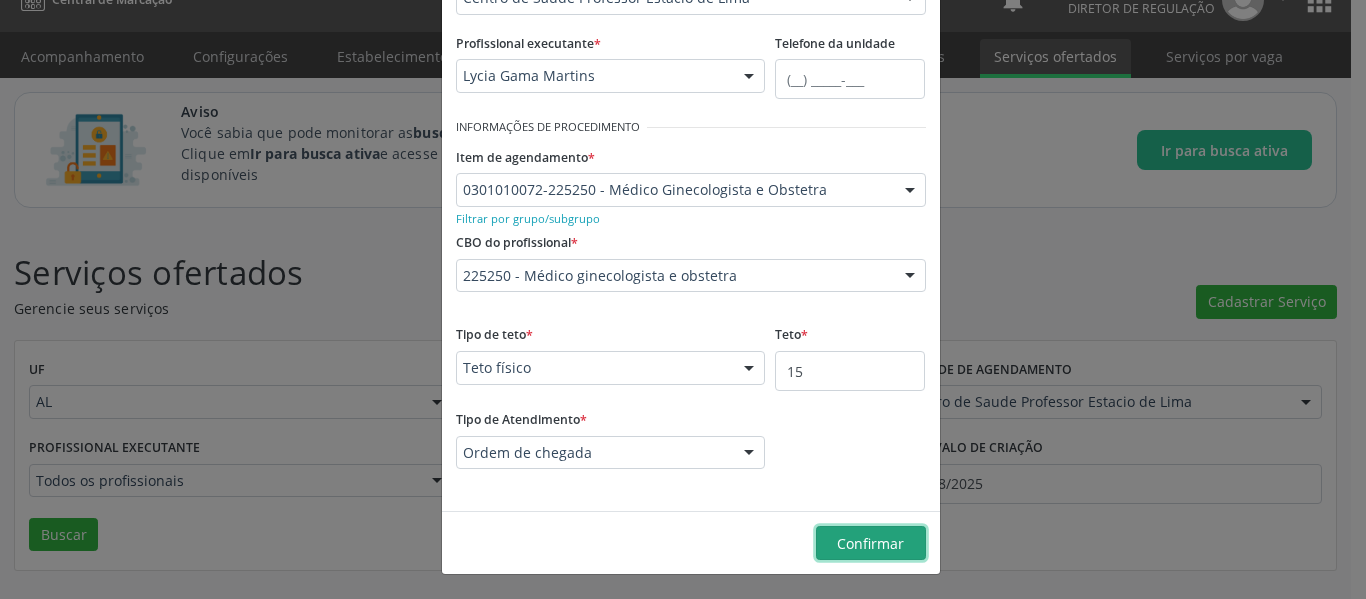 click on "Confirmar" at bounding box center (870, 543) 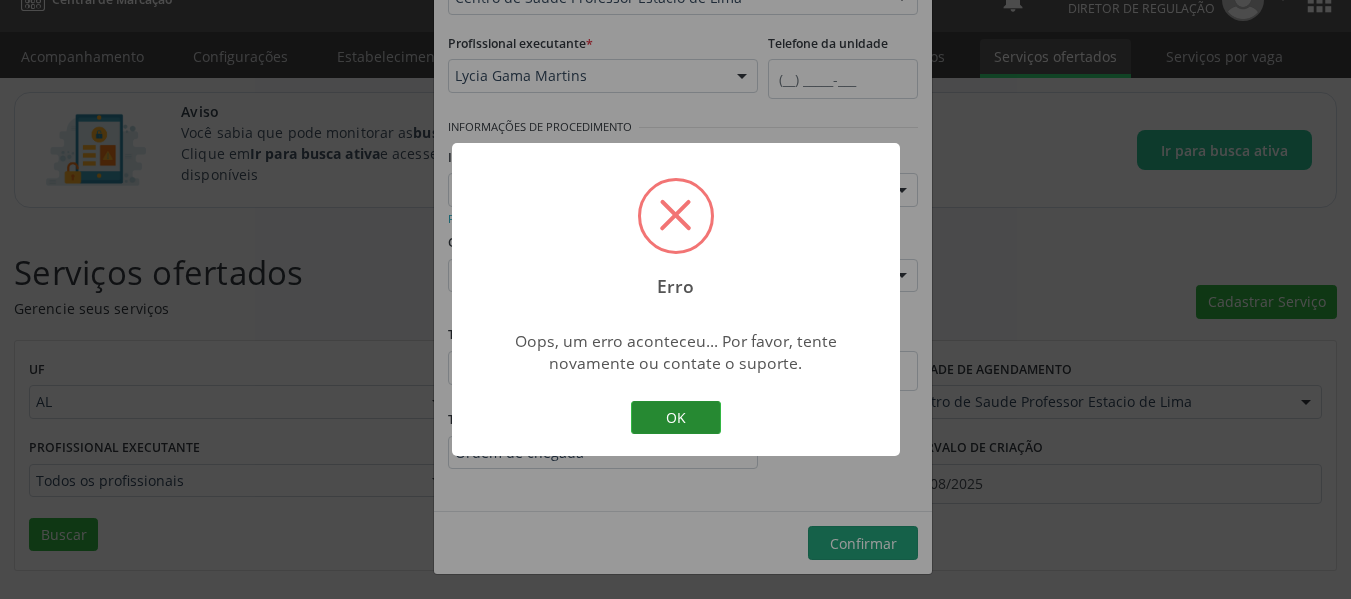 click on "OK" at bounding box center (676, 418) 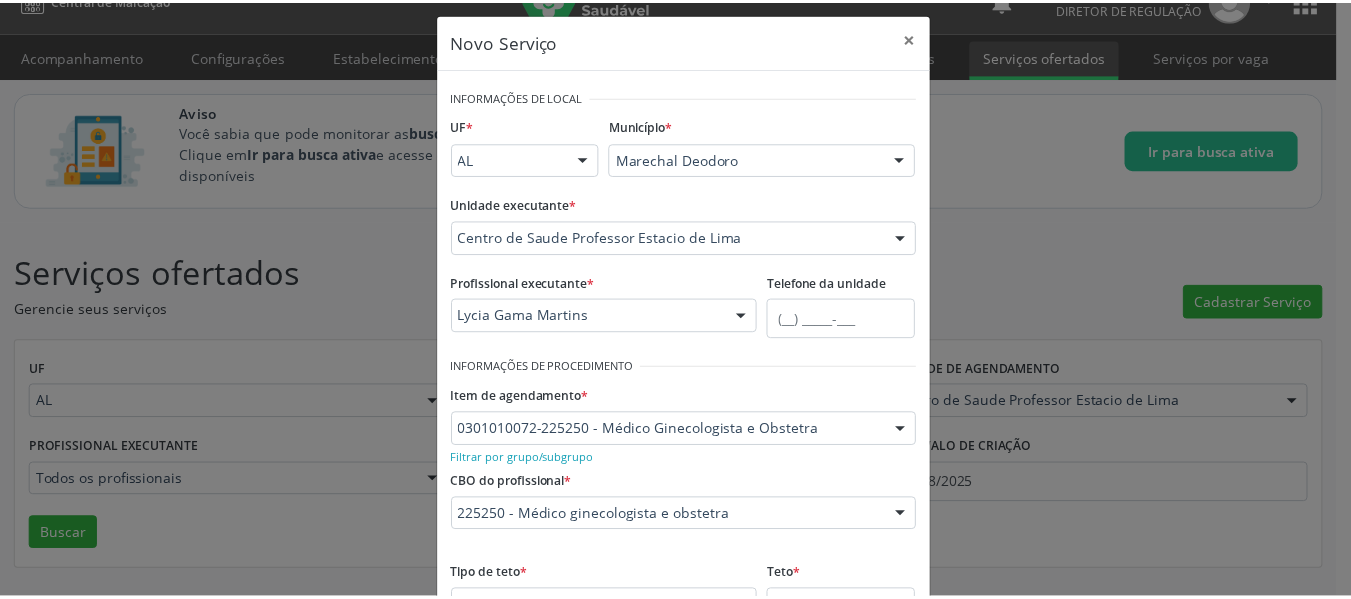 scroll, scrollTop: 0, scrollLeft: 0, axis: both 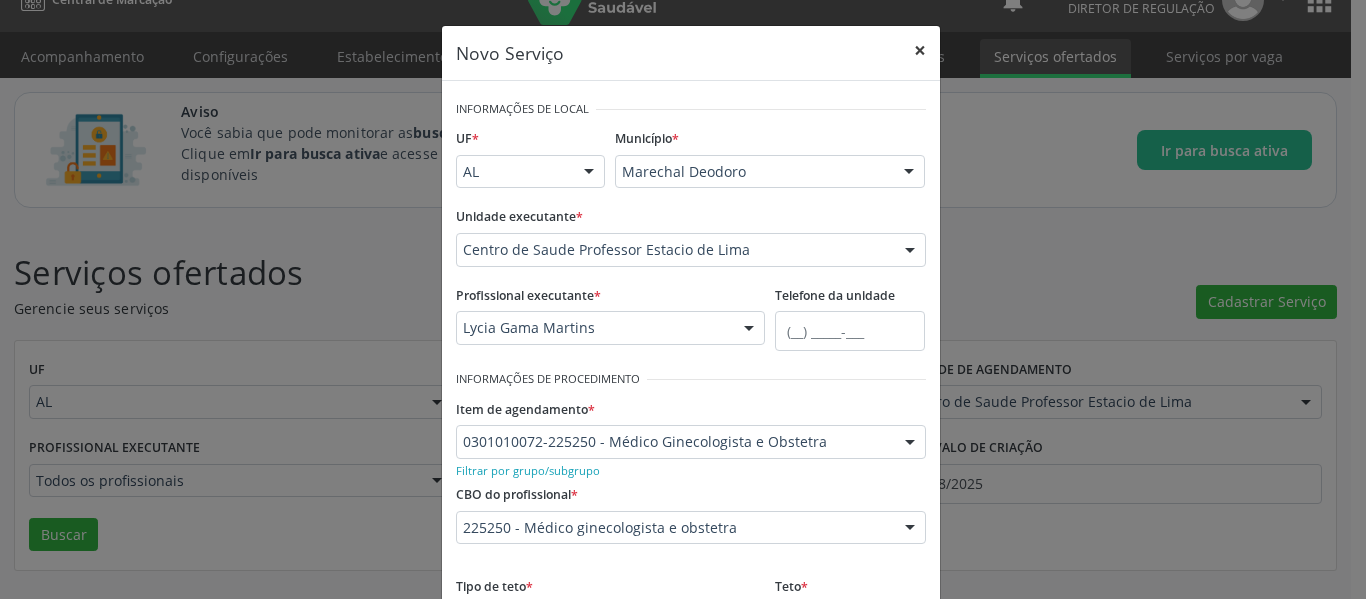 click on "×" at bounding box center [920, 50] 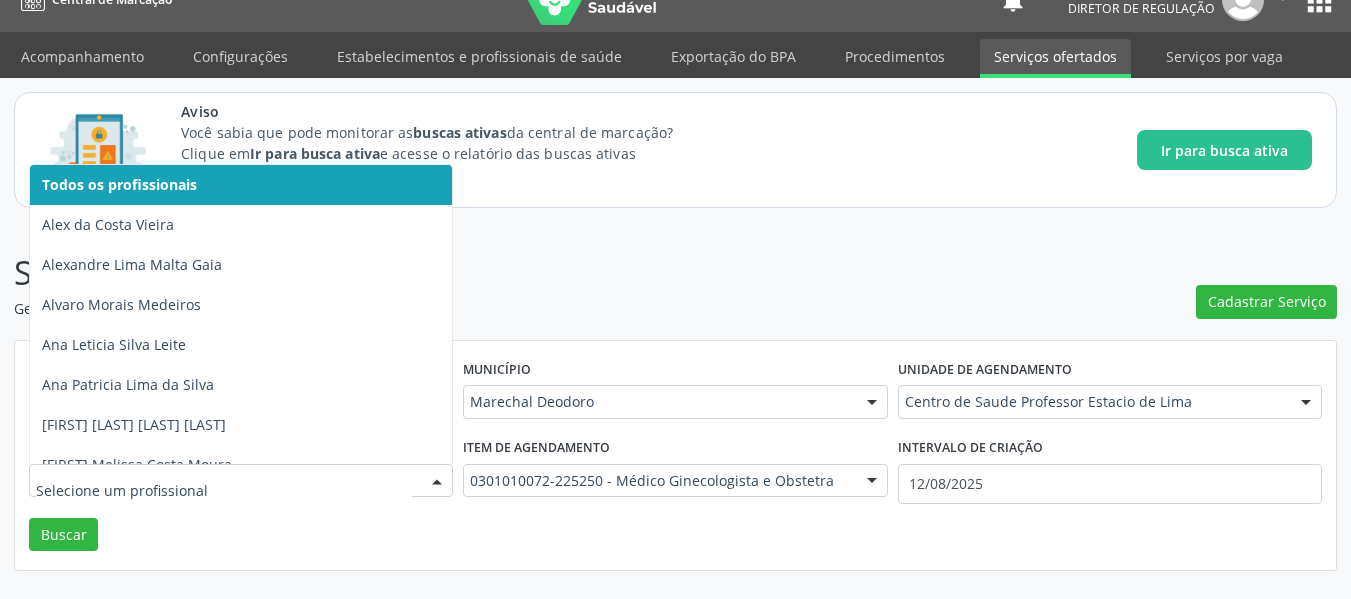 click at bounding box center (241, 481) 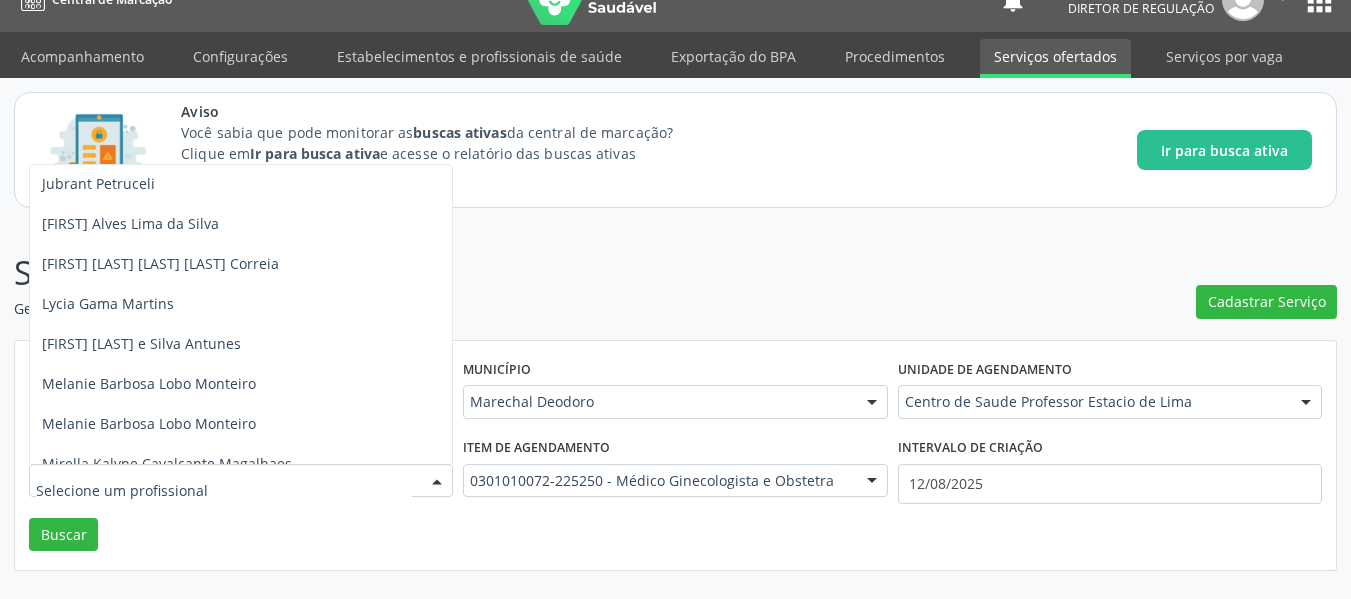 scroll, scrollTop: 1021, scrollLeft: 0, axis: vertical 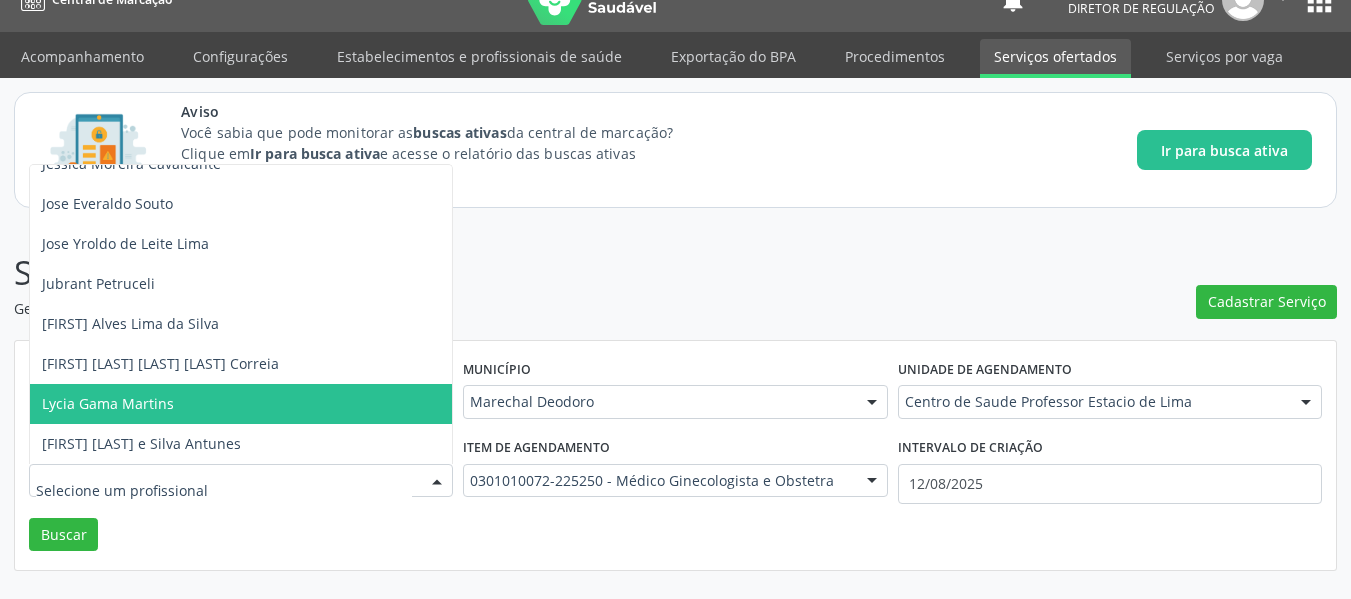 click on "Lycia Gama Martins" at bounding box center (108, 403) 